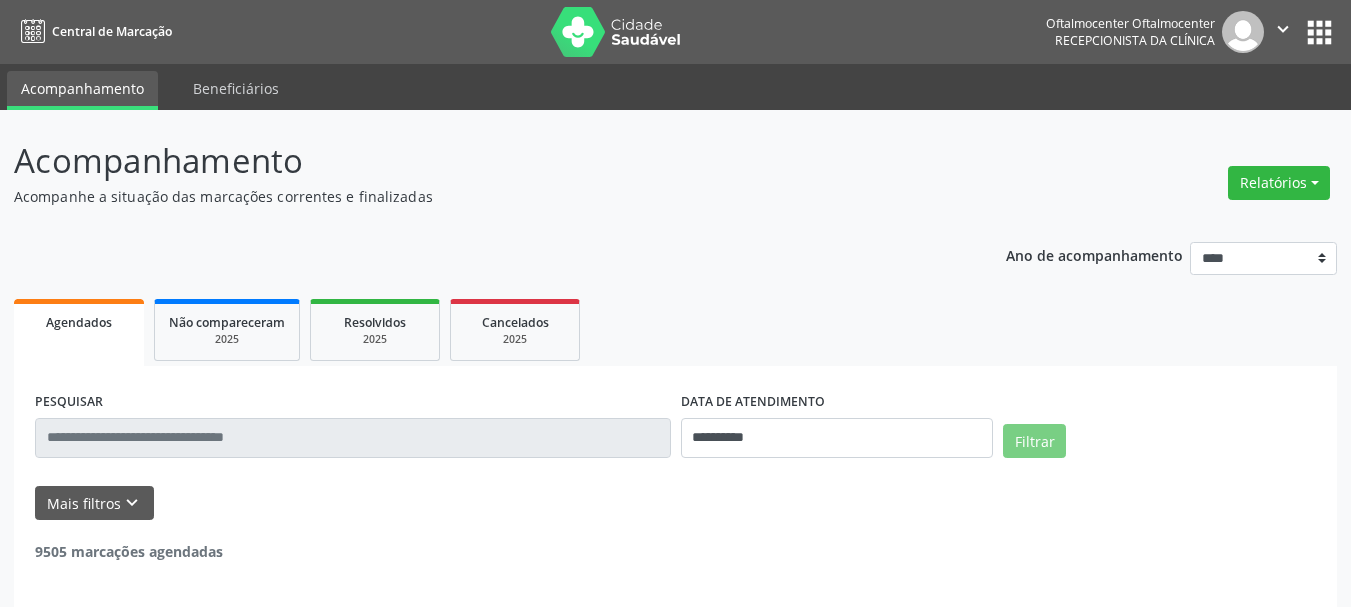 scroll, scrollTop: 0, scrollLeft: 0, axis: both 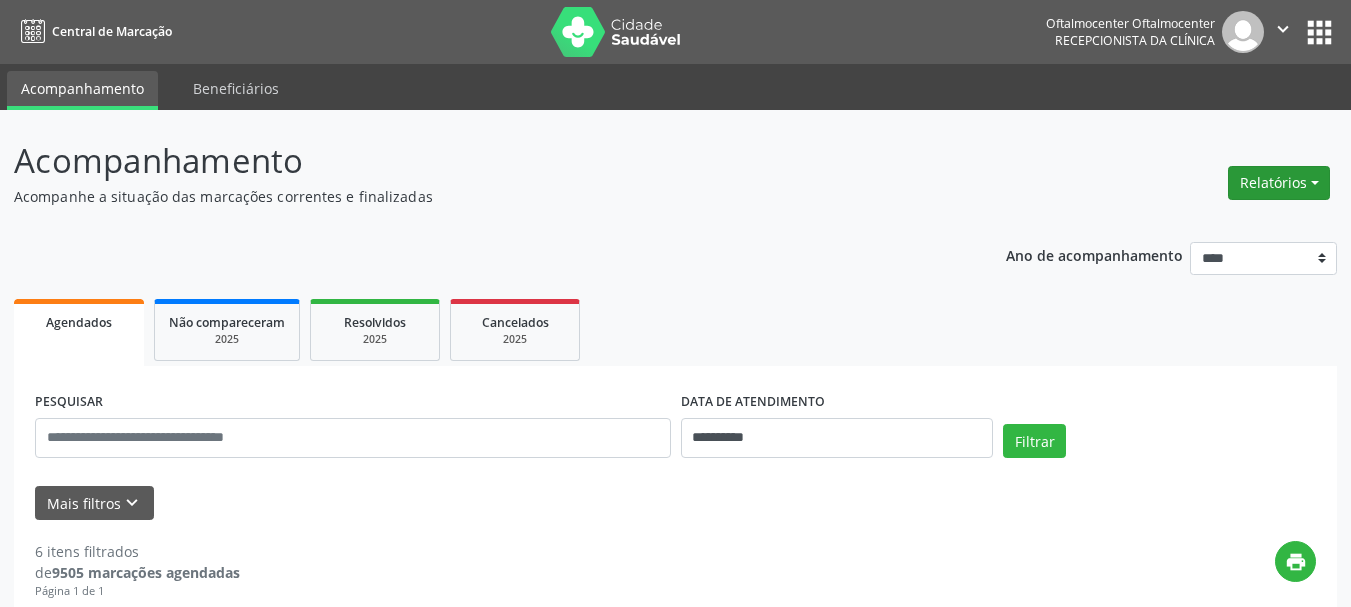 click on "Relatórios" at bounding box center [1279, 183] 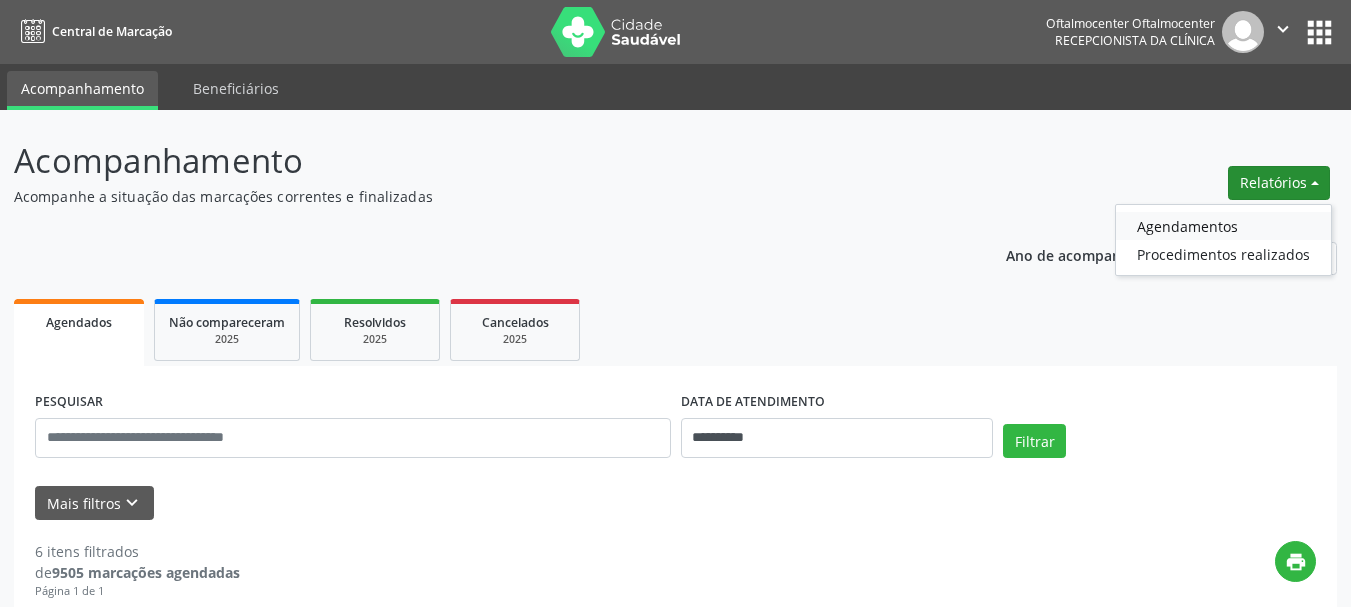 click on "Agendamentos" at bounding box center [1223, 226] 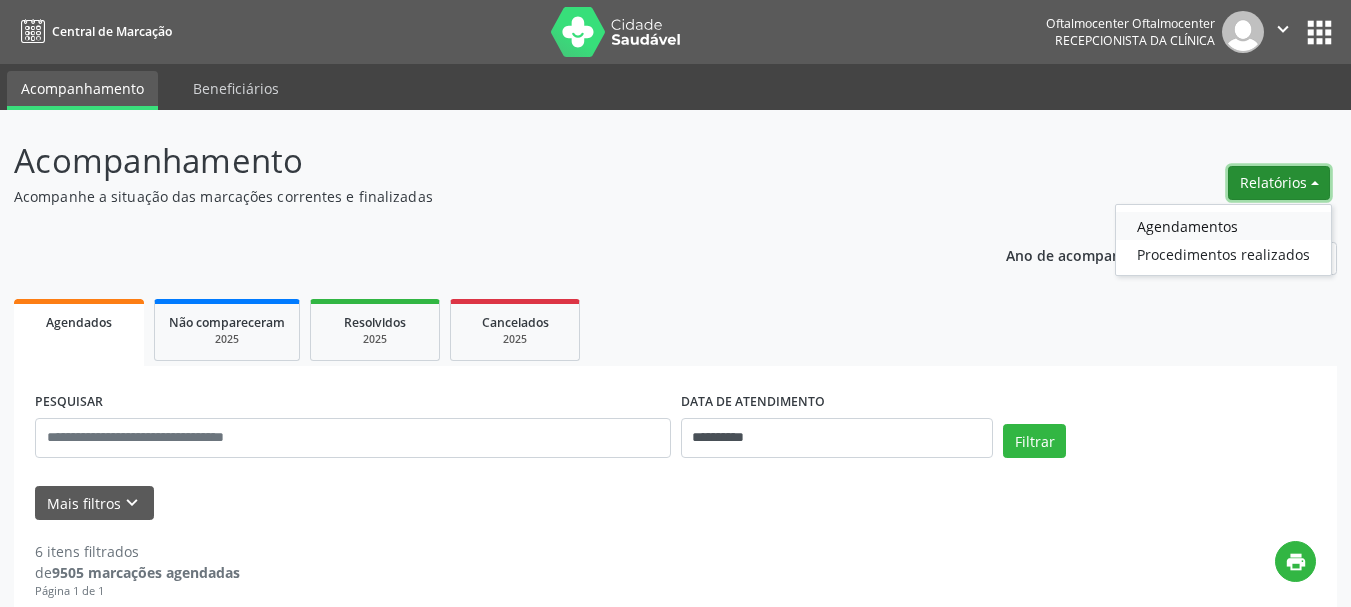 select on "*" 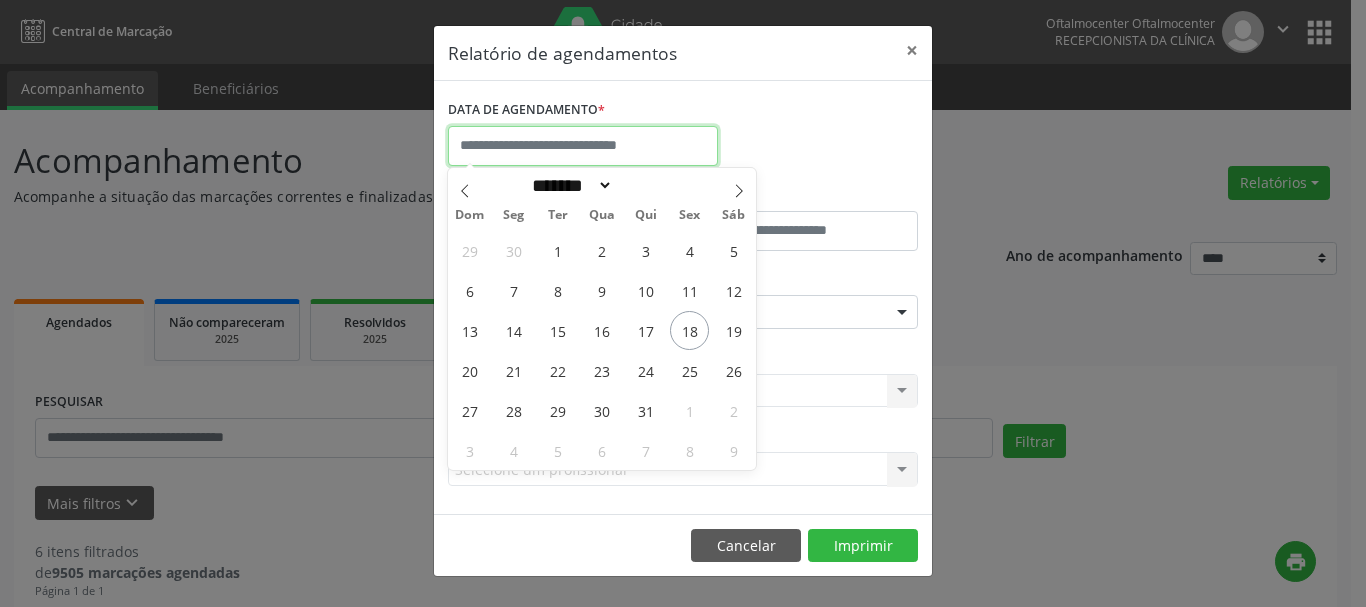 click at bounding box center [583, 146] 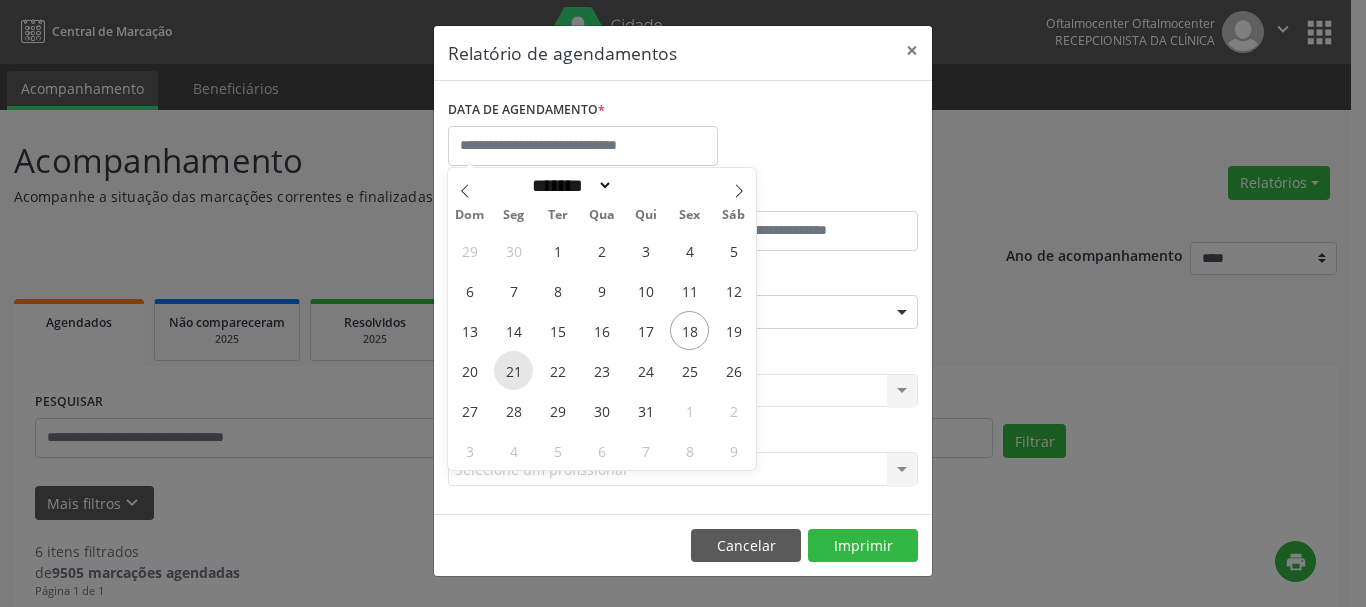 click on "21" at bounding box center [513, 370] 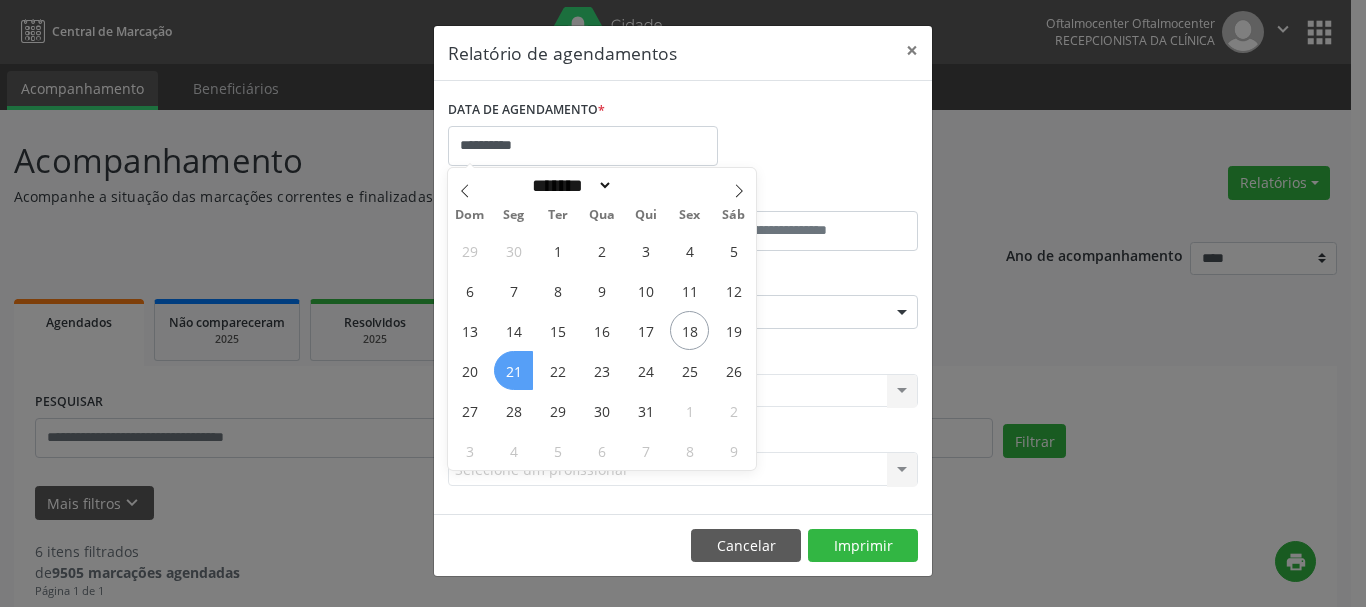 click on "21" at bounding box center [513, 370] 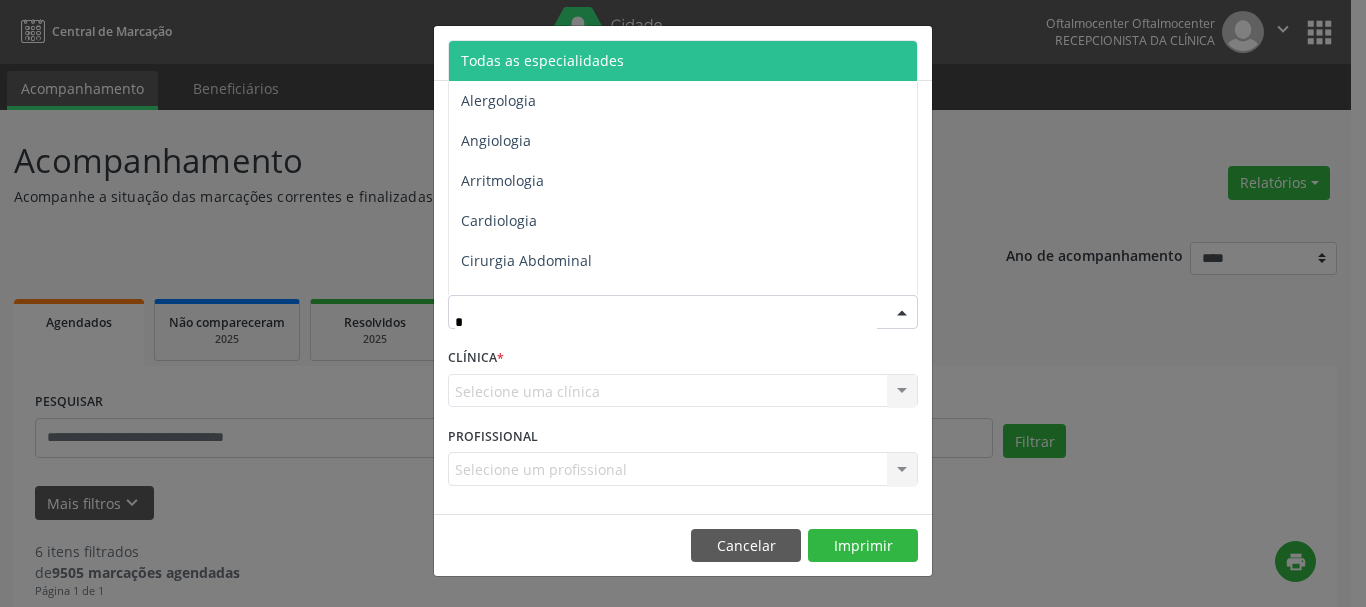 type on "**" 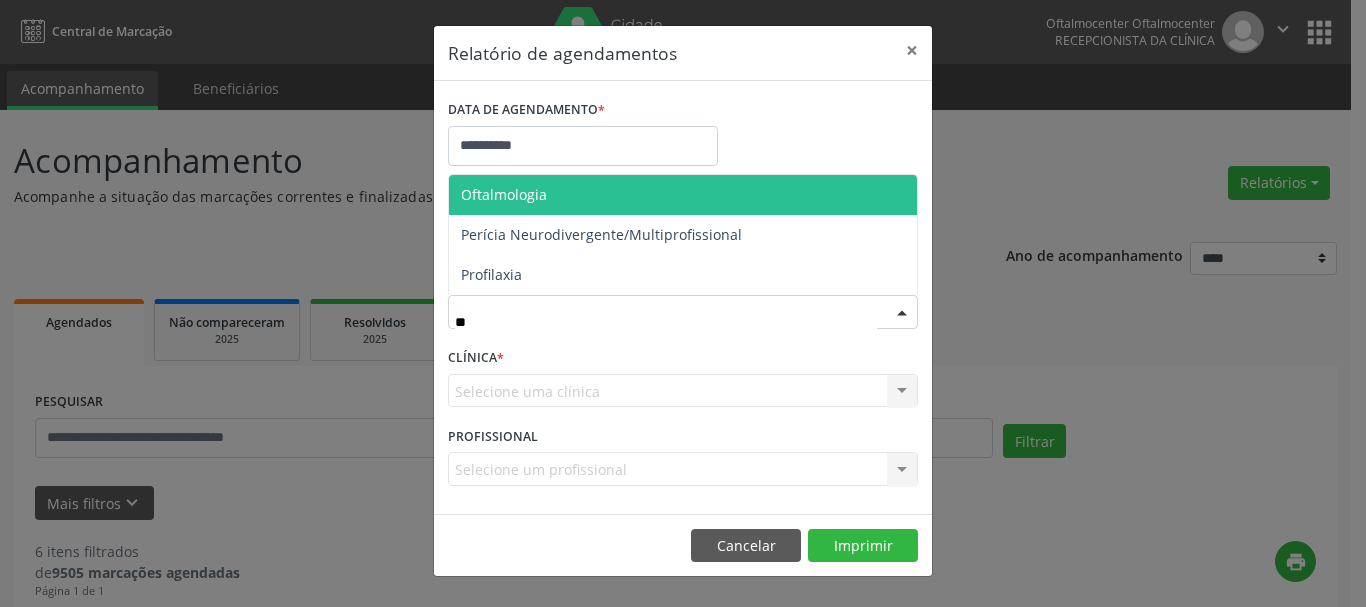 click on "Oftalmologia" at bounding box center [683, 195] 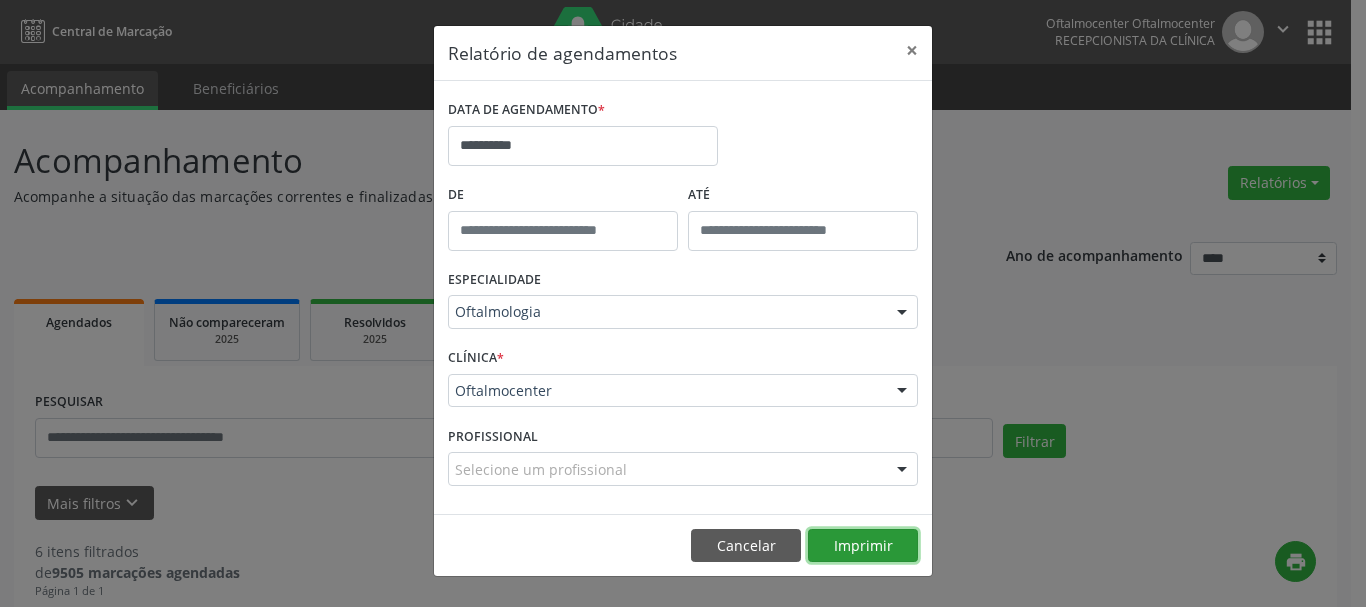 click on "Imprimir" at bounding box center [863, 546] 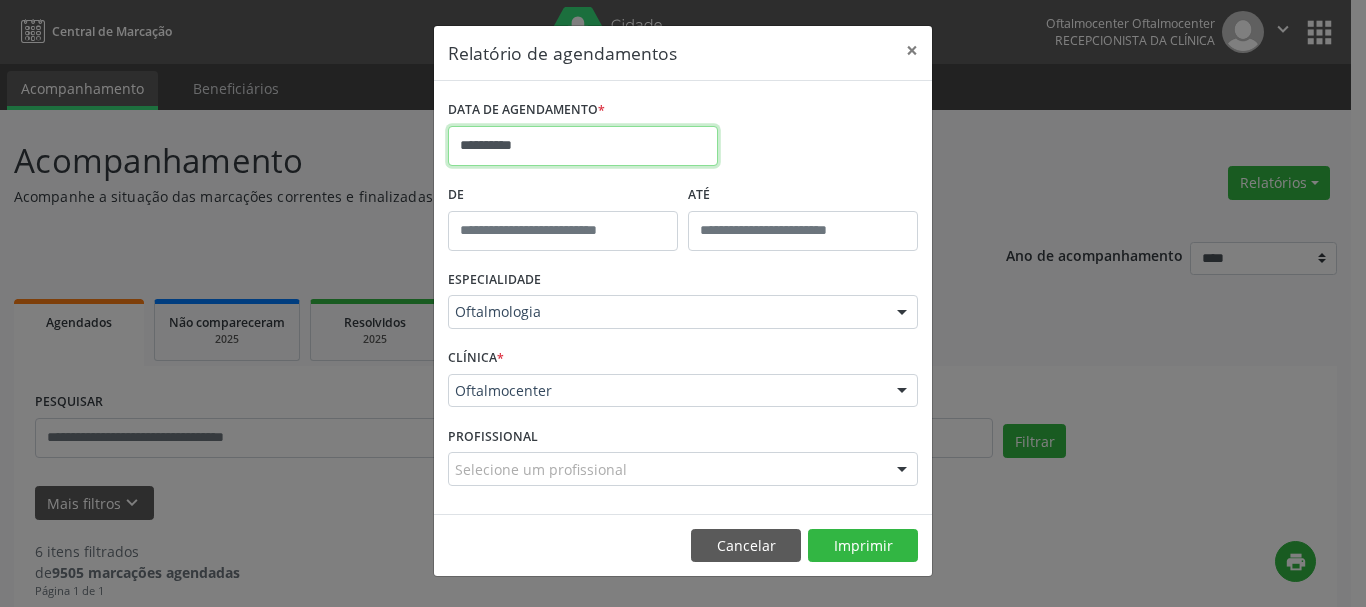 click on "**********" at bounding box center (583, 146) 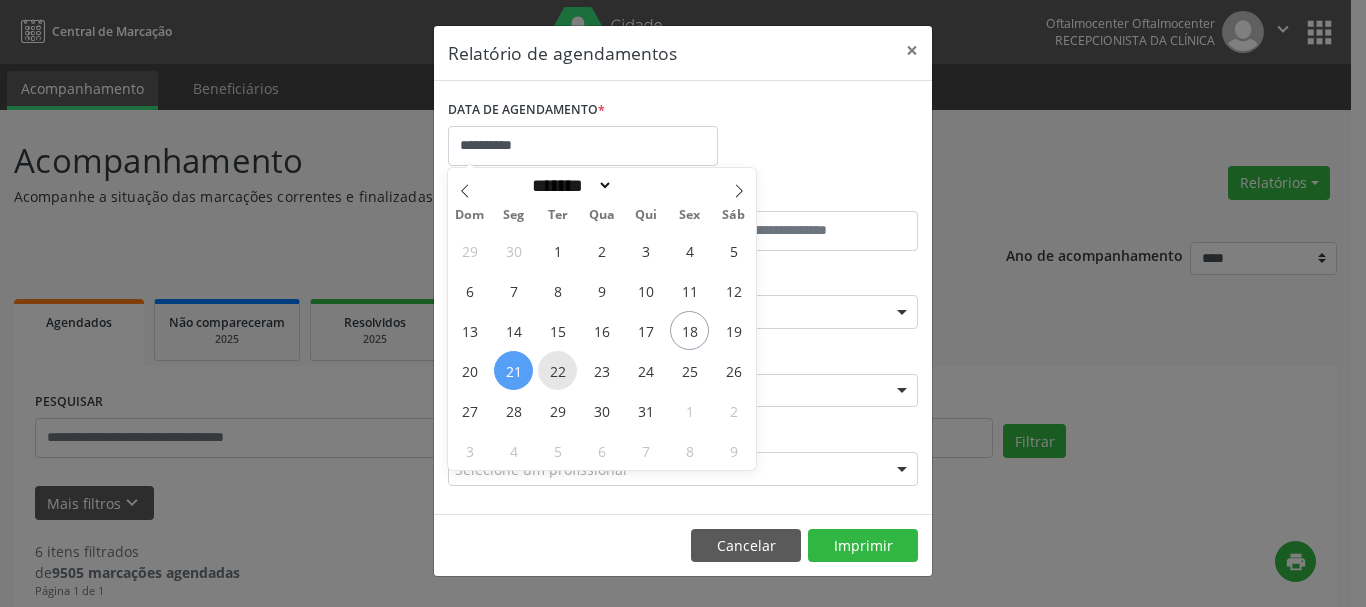 click on "22" at bounding box center [557, 370] 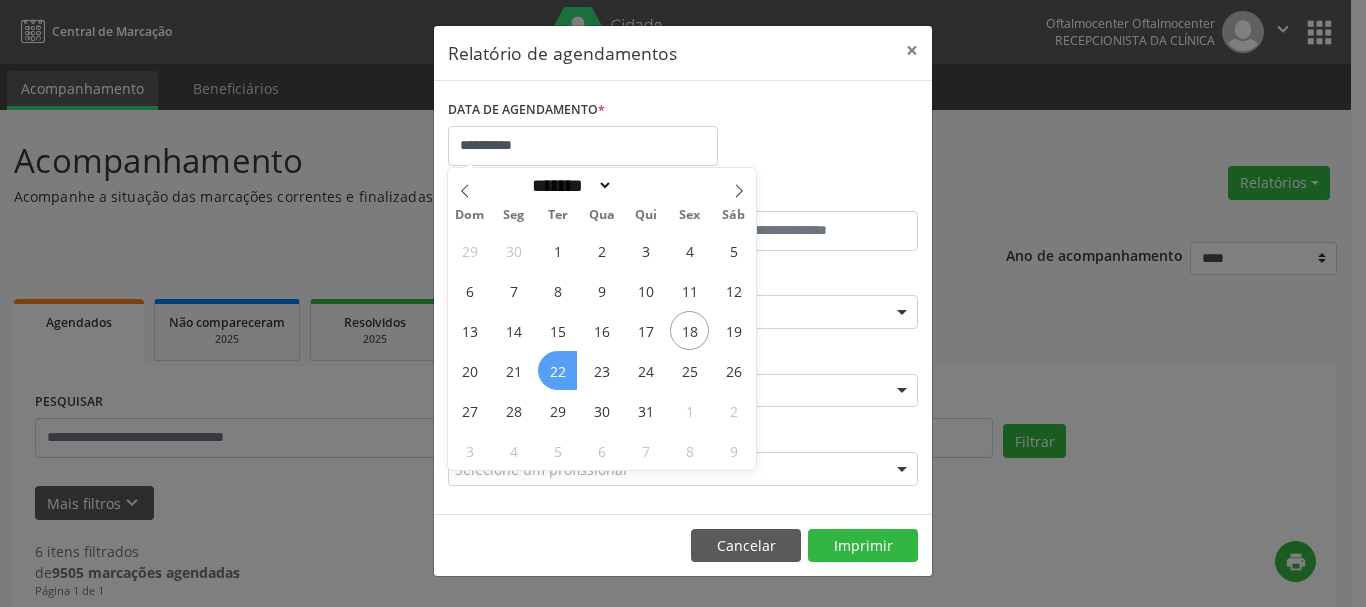 click on "22" at bounding box center (557, 370) 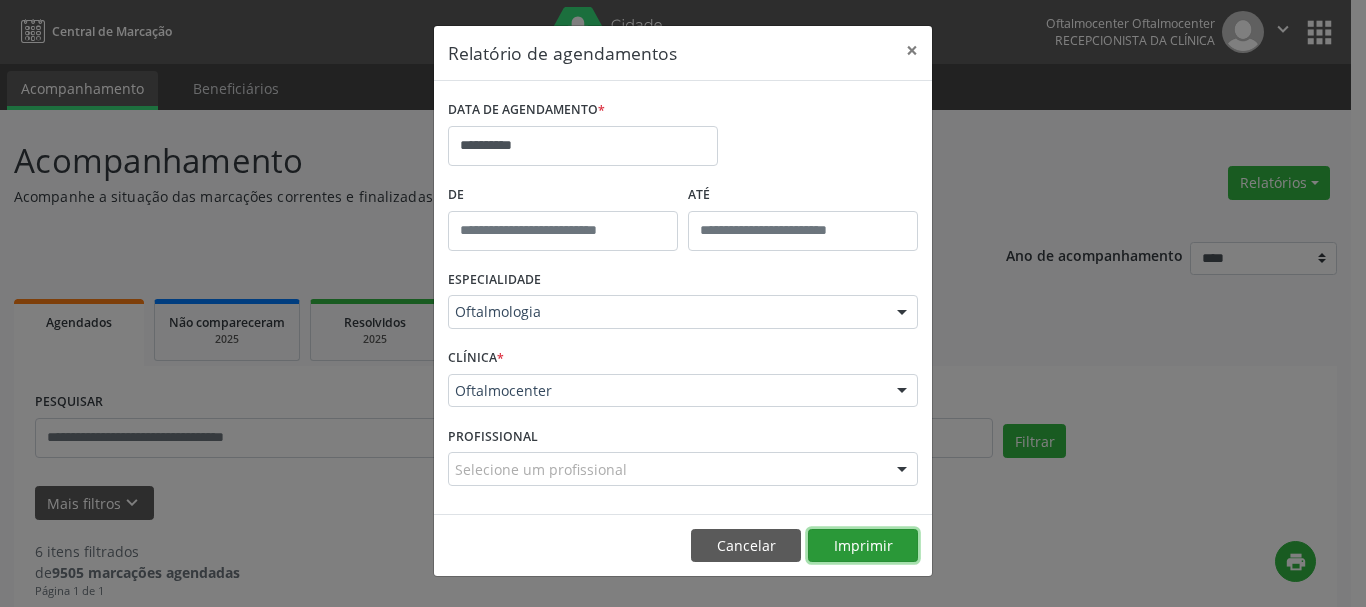 click on "Imprimir" at bounding box center (863, 546) 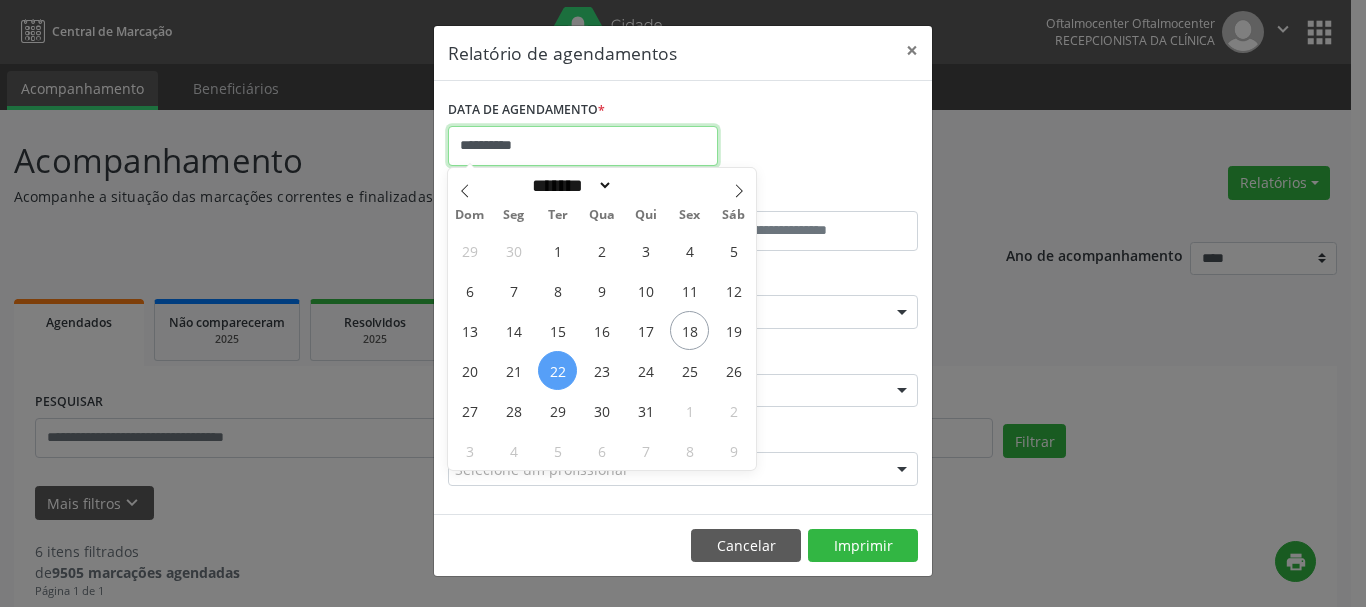 click on "**********" at bounding box center (583, 146) 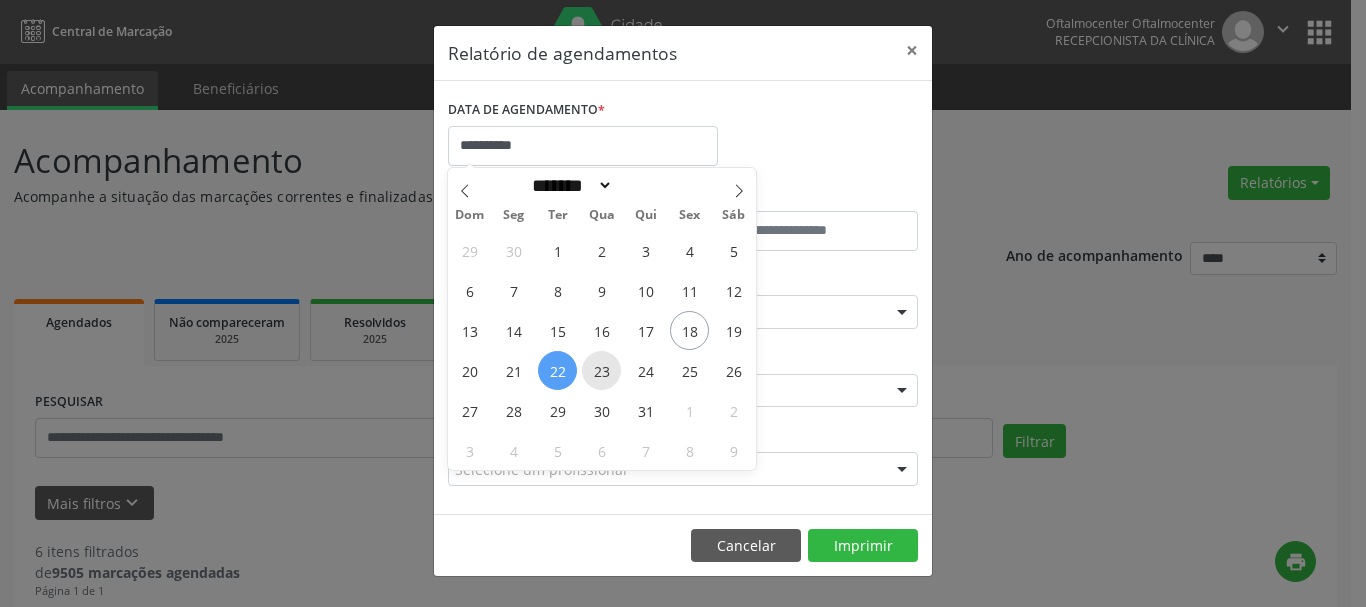 click on "23" at bounding box center [601, 370] 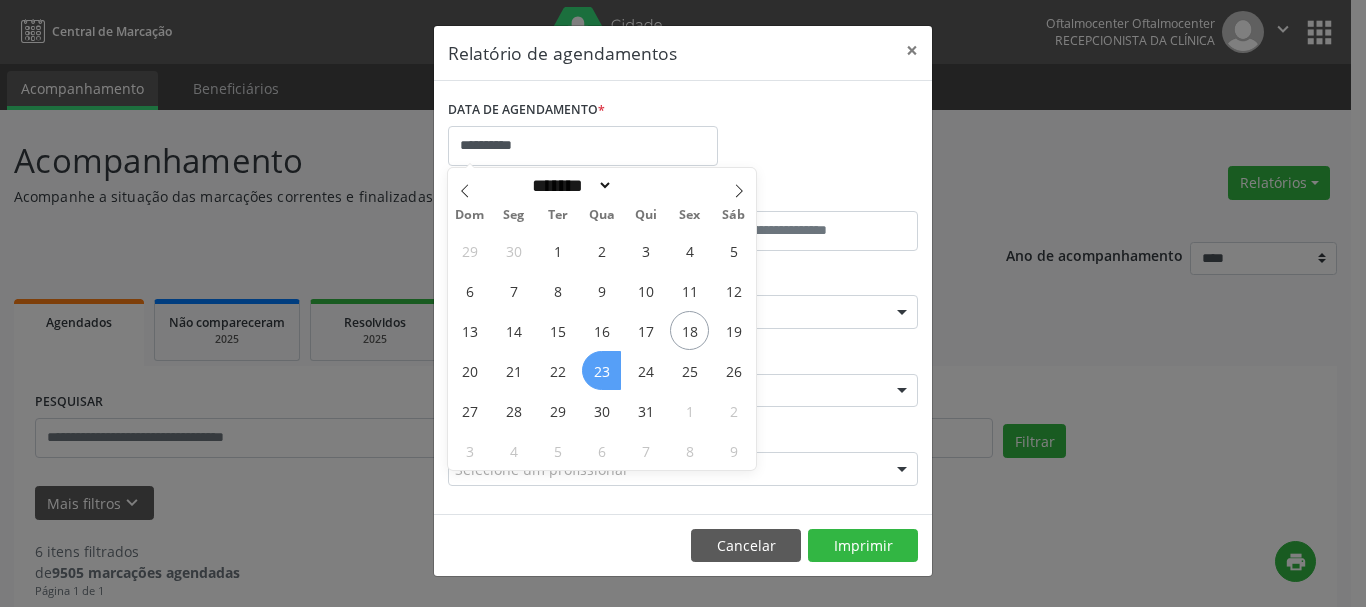 click on "23" at bounding box center (601, 370) 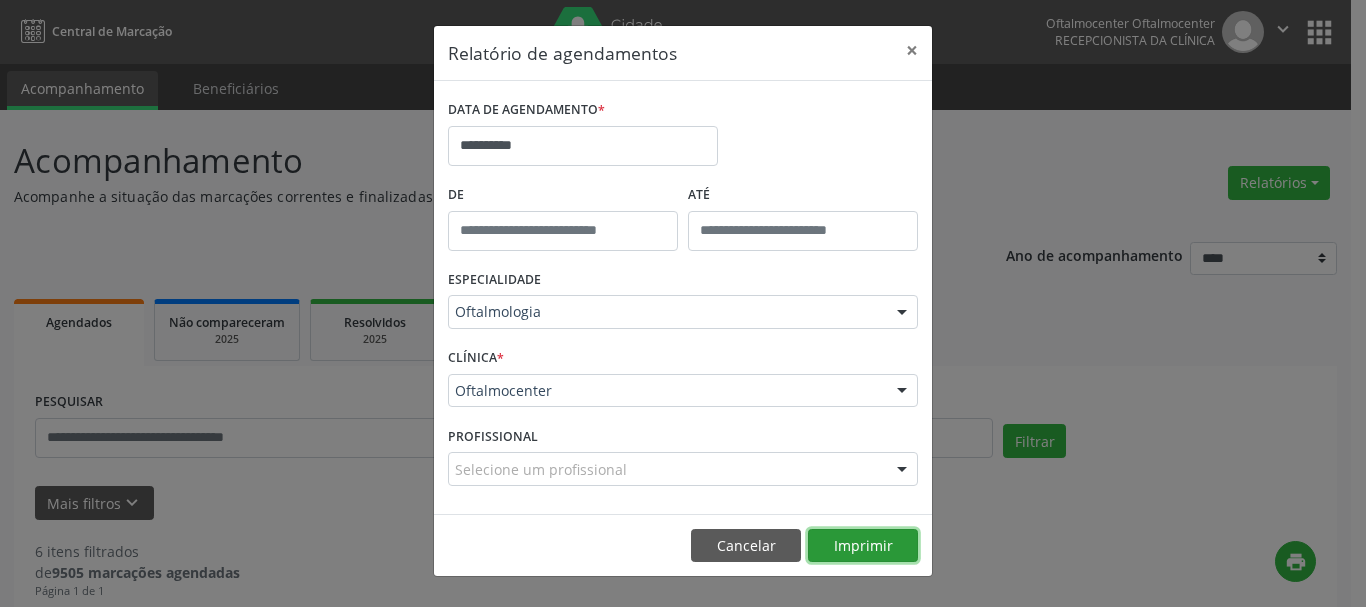 click on "Imprimir" at bounding box center [863, 546] 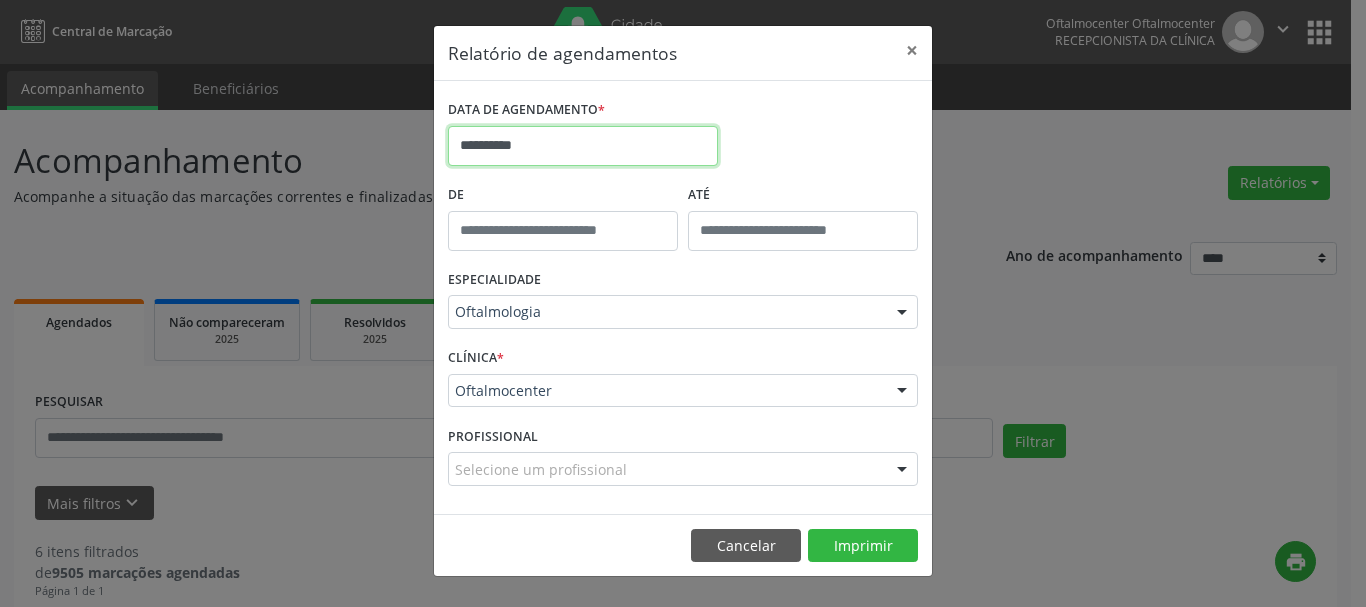 click on "**********" at bounding box center [583, 146] 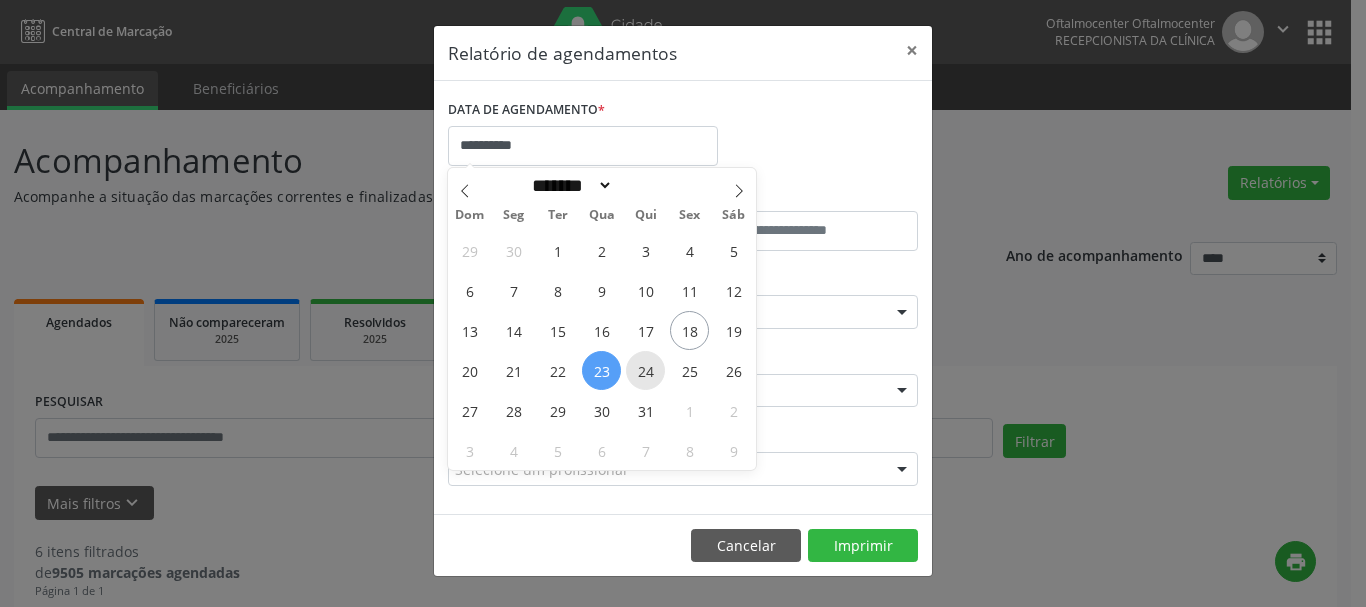 click on "24" at bounding box center [645, 370] 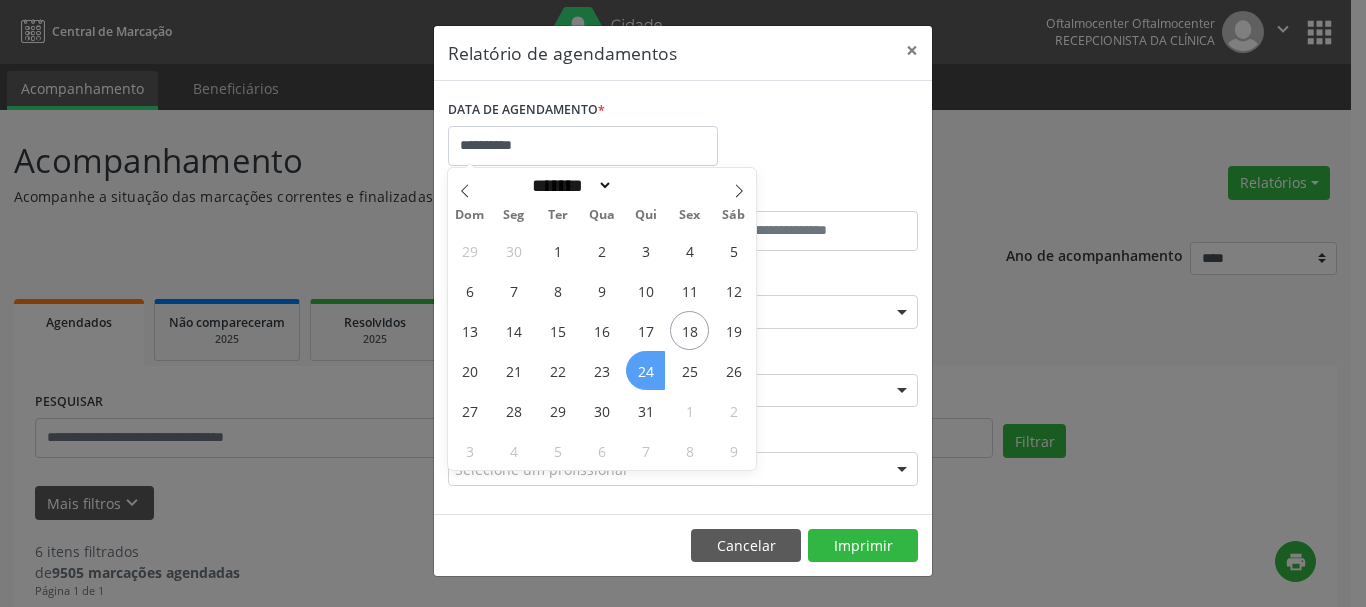 click on "24" at bounding box center (645, 370) 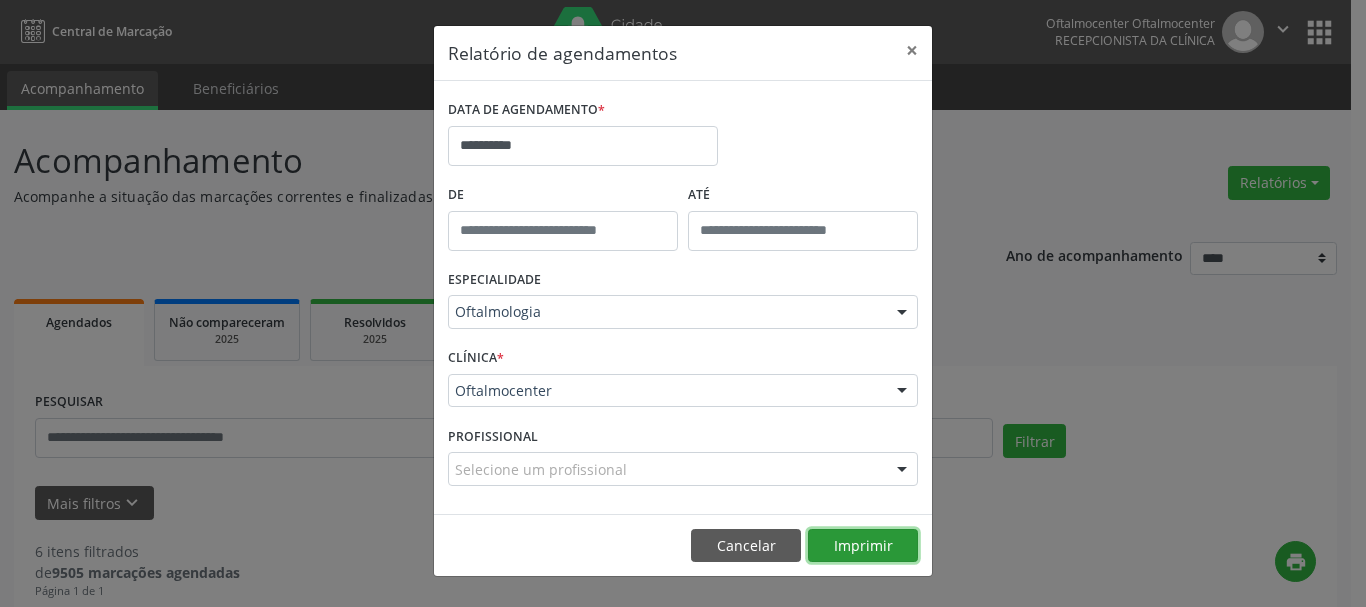 click on "Imprimir" at bounding box center (863, 546) 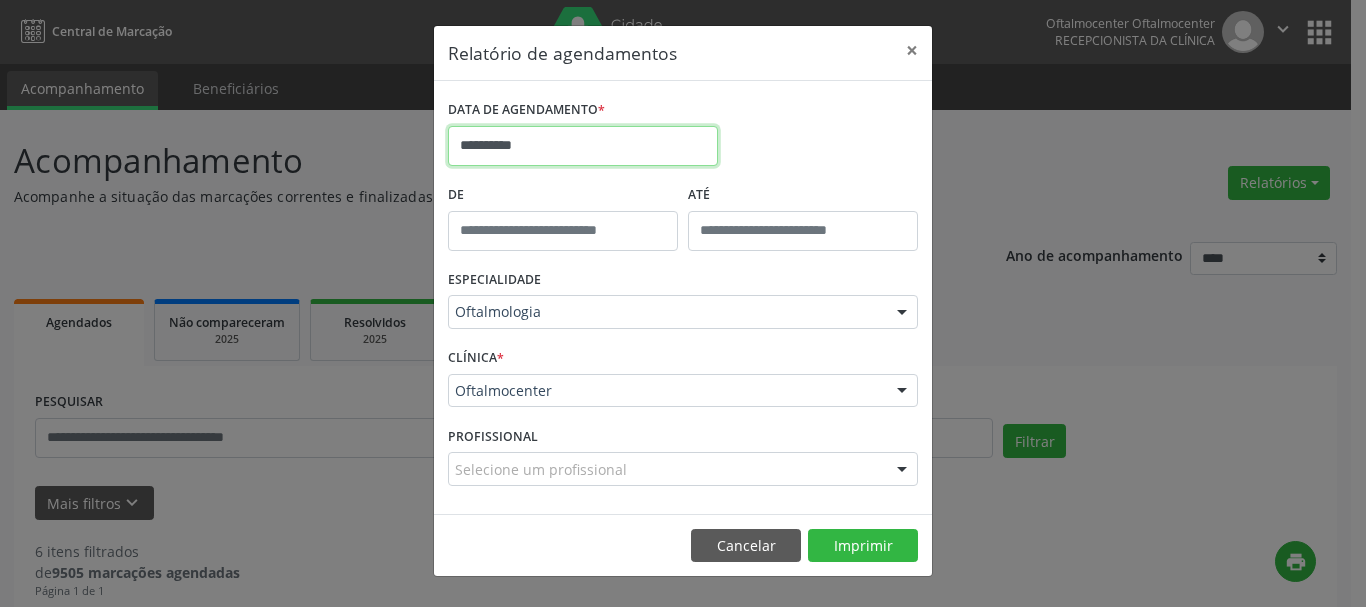 click on "**********" at bounding box center (583, 146) 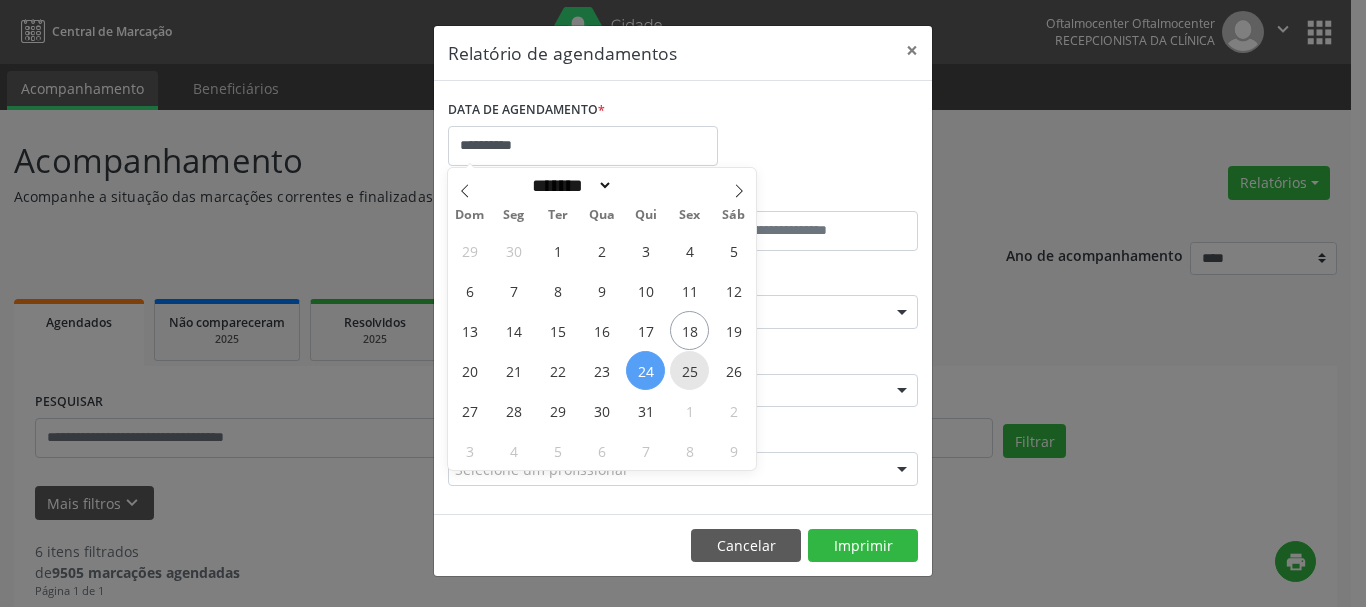 click on "25" at bounding box center [689, 370] 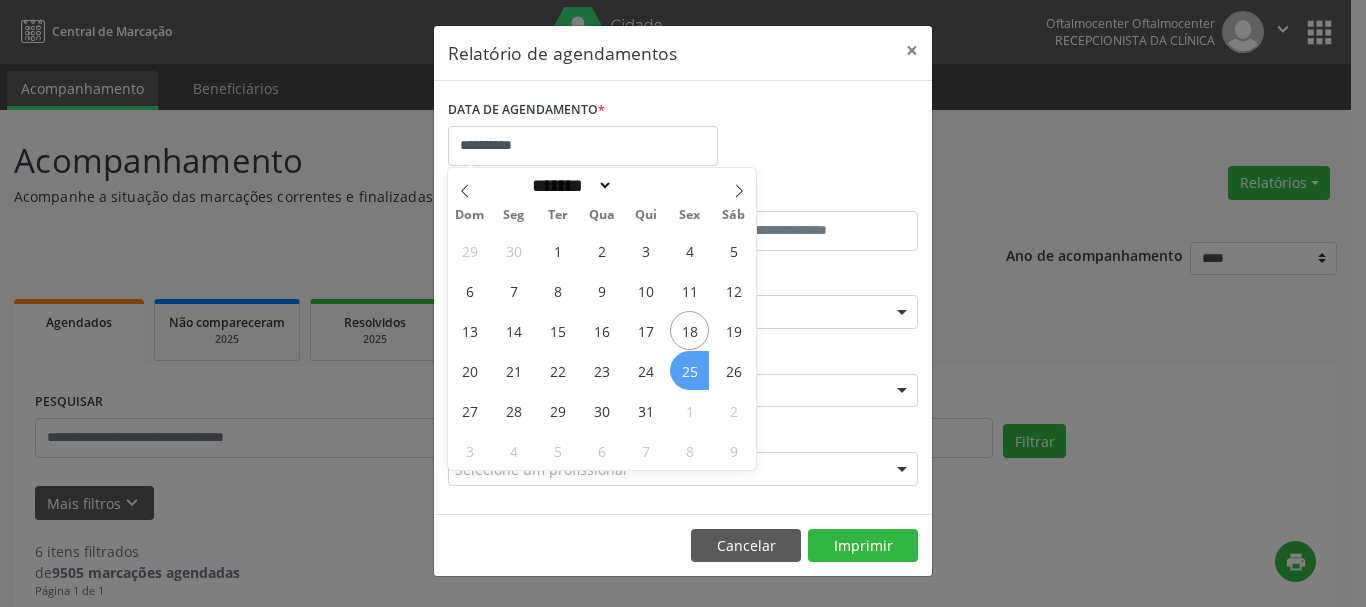 click on "25" at bounding box center (689, 370) 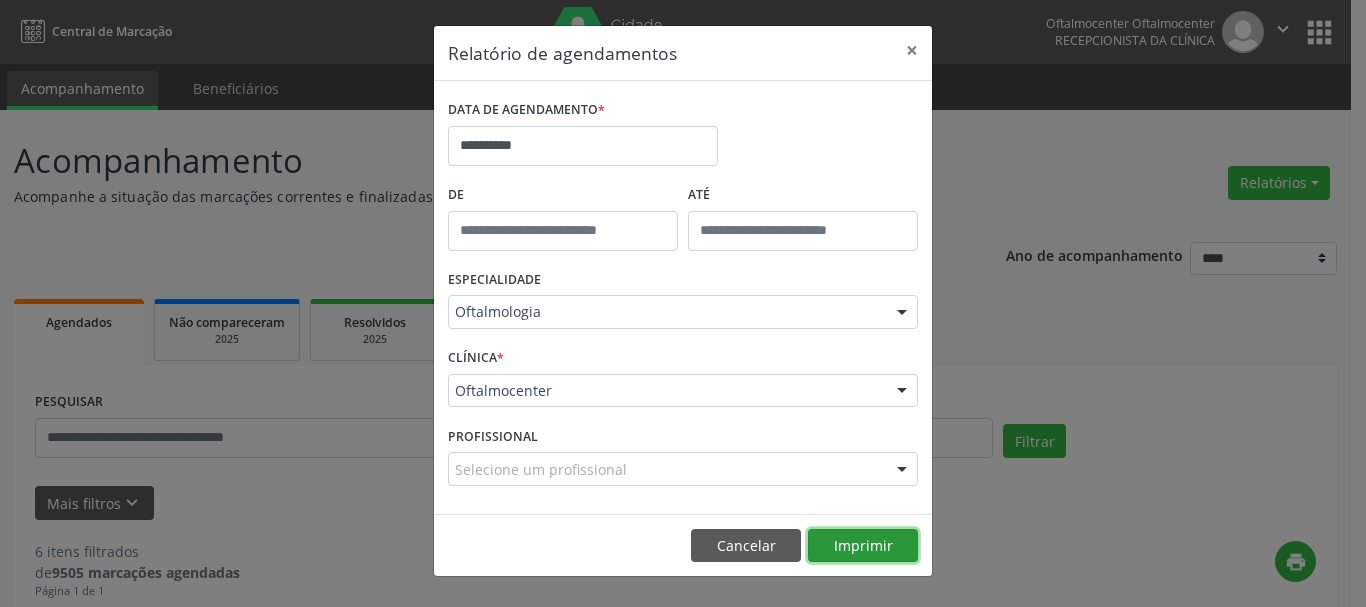 click on "Imprimir" at bounding box center [863, 546] 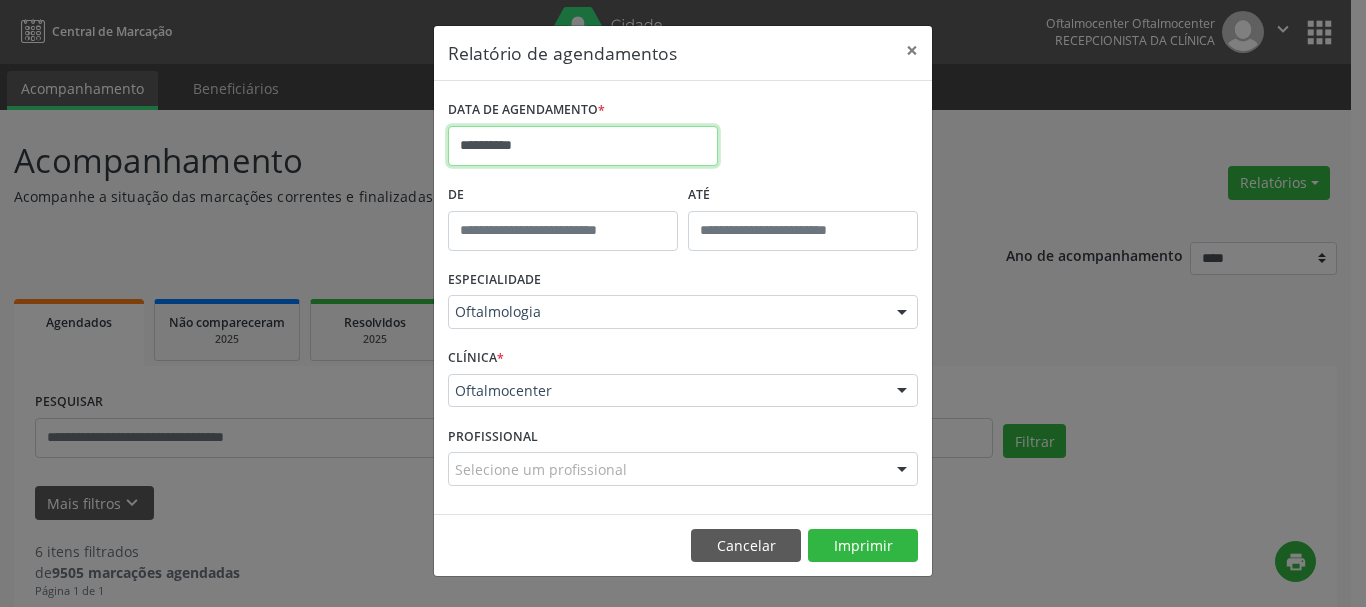 click on "**********" at bounding box center [583, 146] 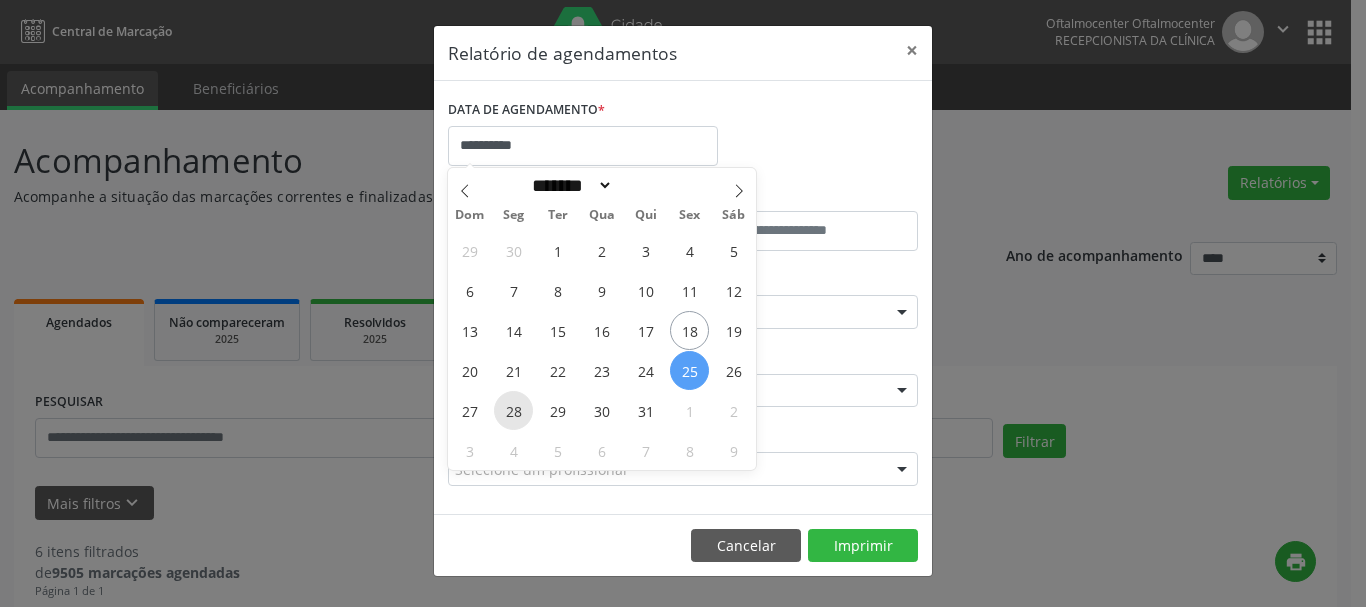 click on "28" at bounding box center (513, 410) 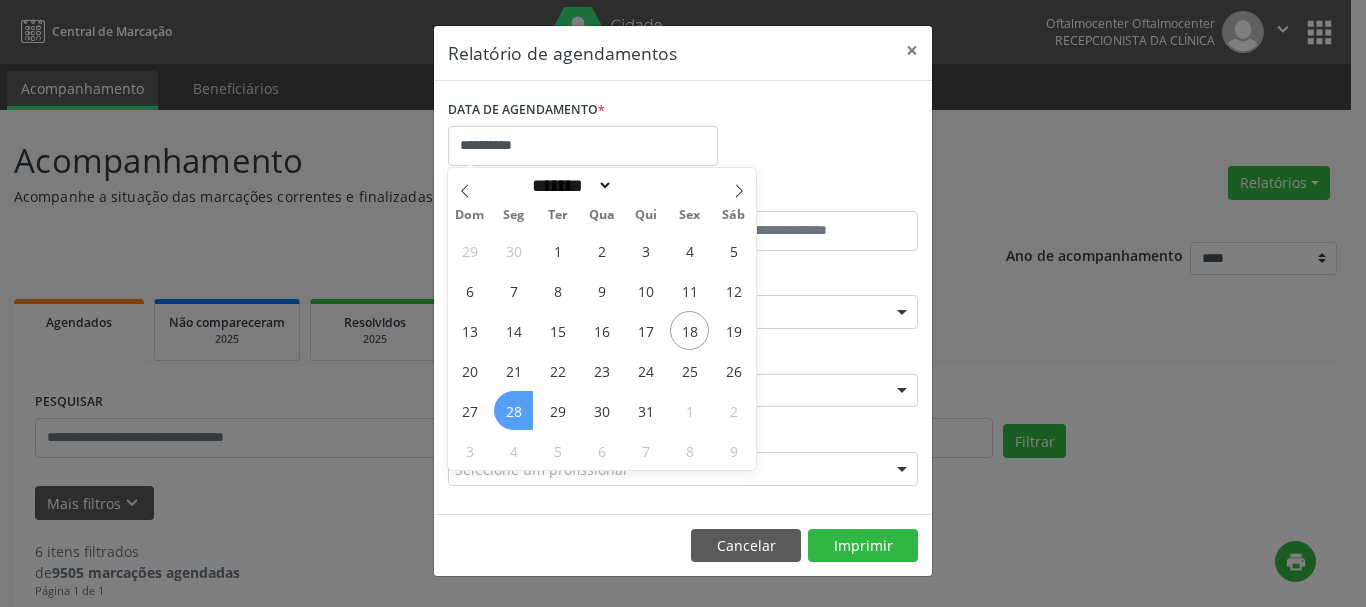 click on "28" at bounding box center [513, 410] 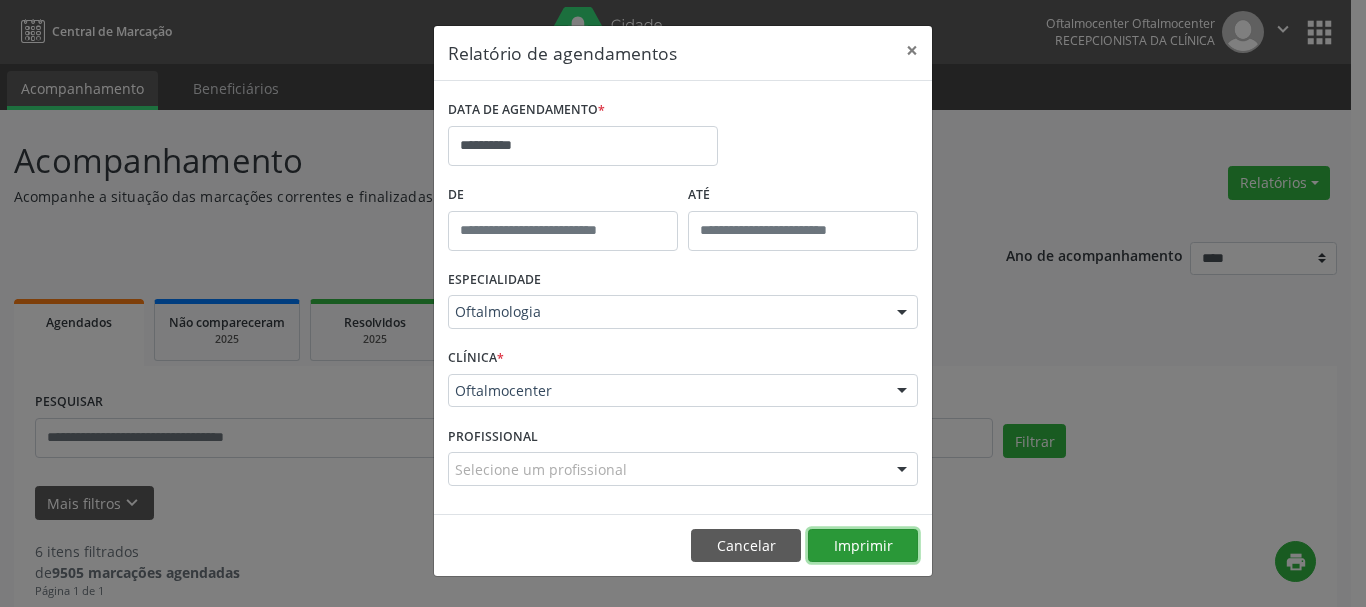 click on "Imprimir" at bounding box center (863, 546) 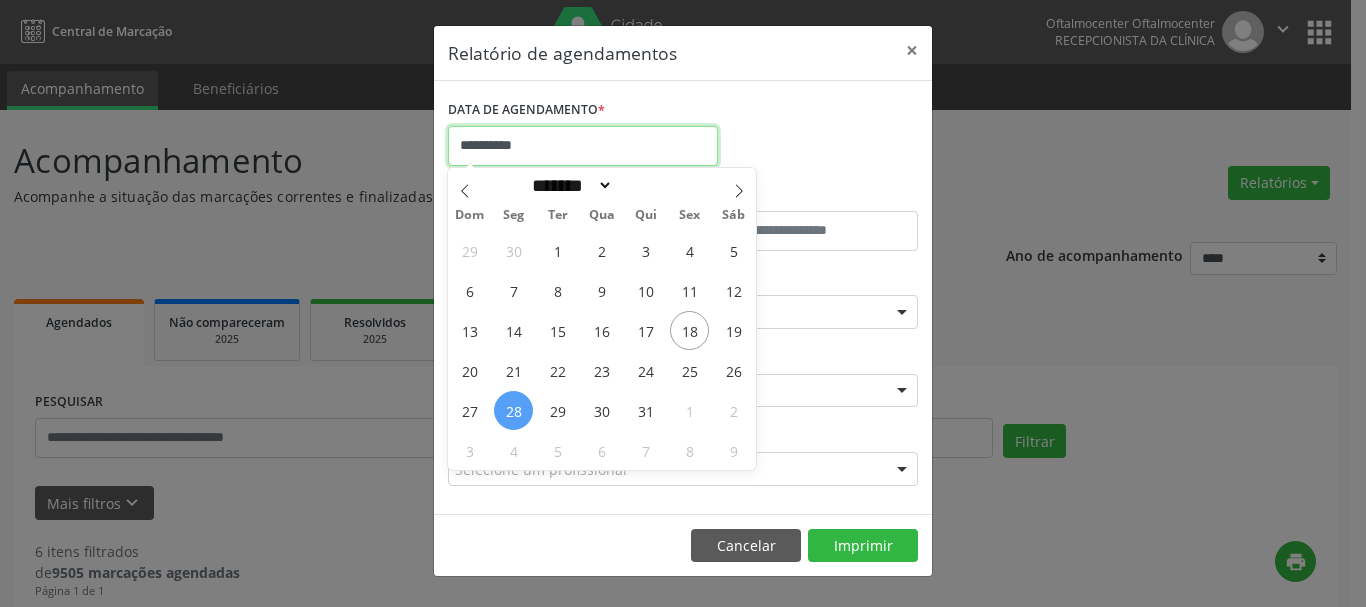 click on "**********" at bounding box center [583, 146] 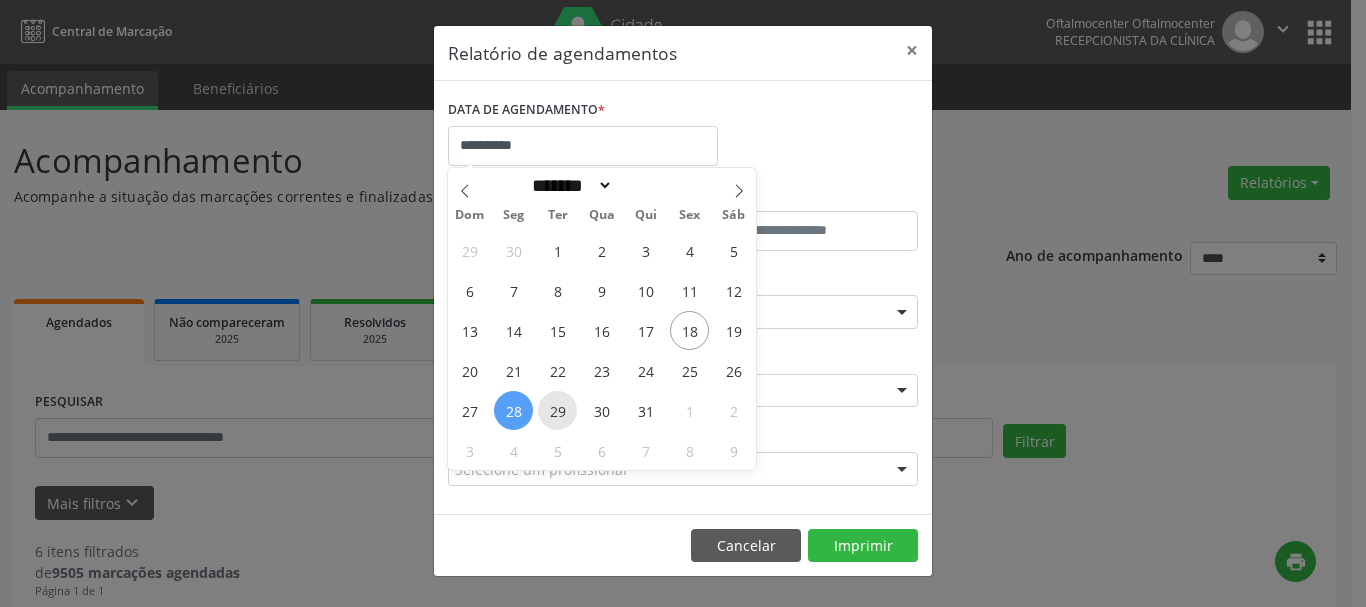 click on "29" at bounding box center (557, 410) 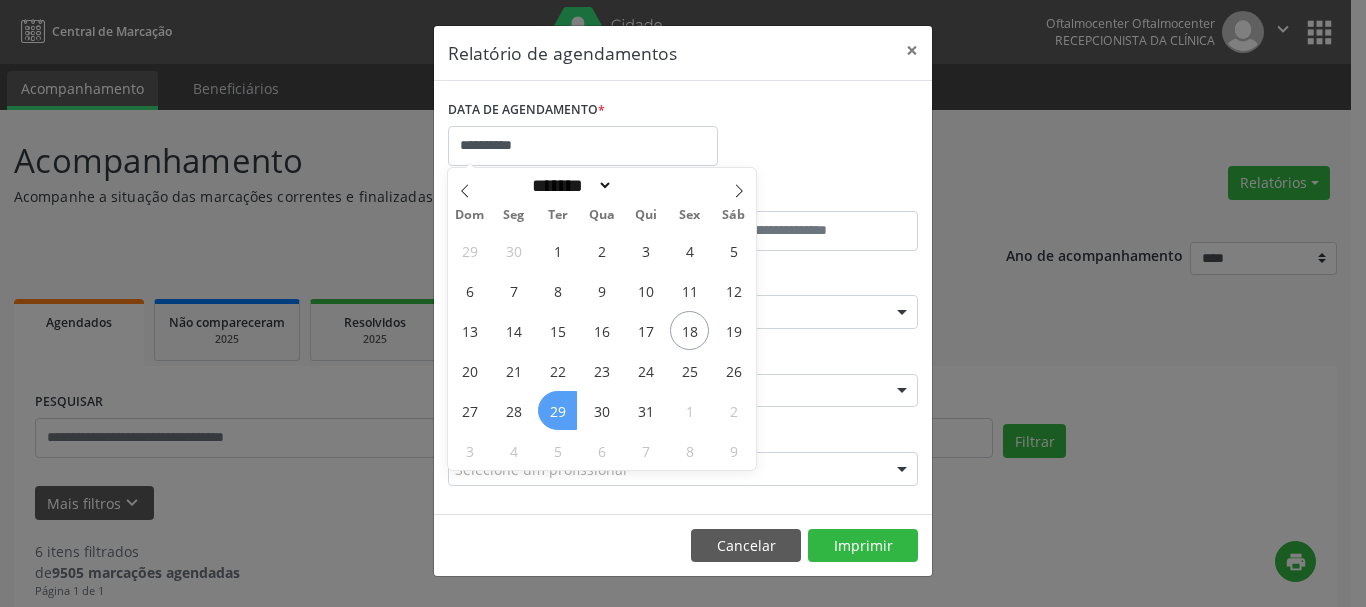click on "29" at bounding box center (557, 410) 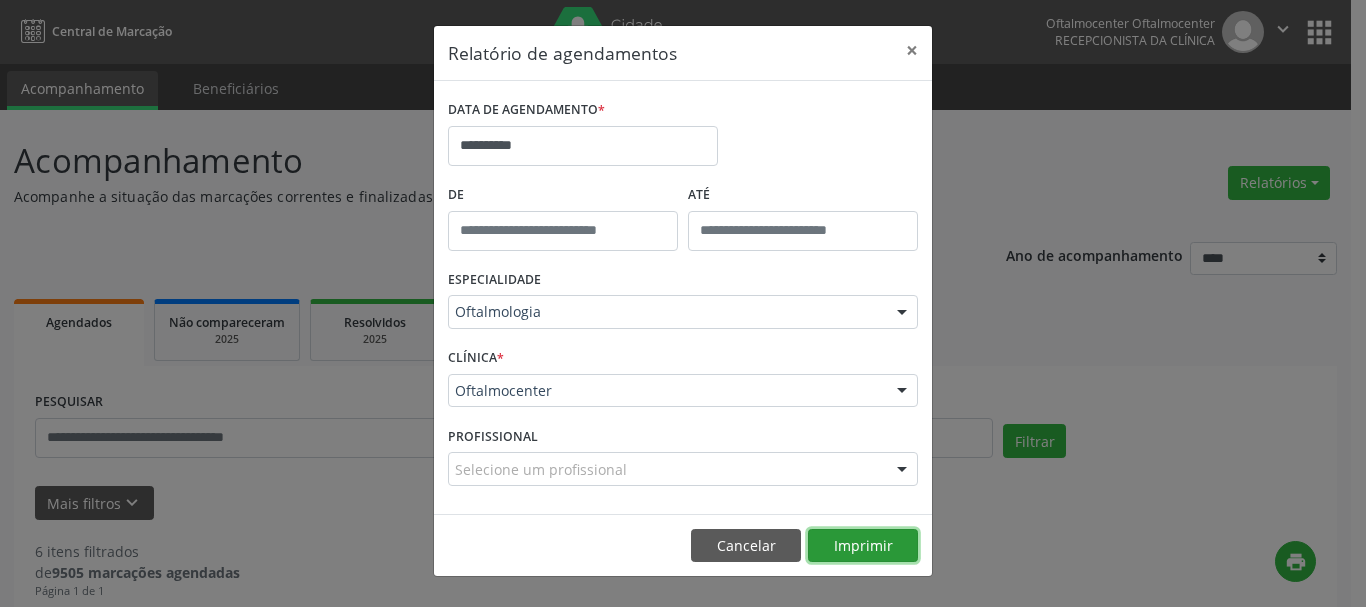 click on "Imprimir" at bounding box center [863, 546] 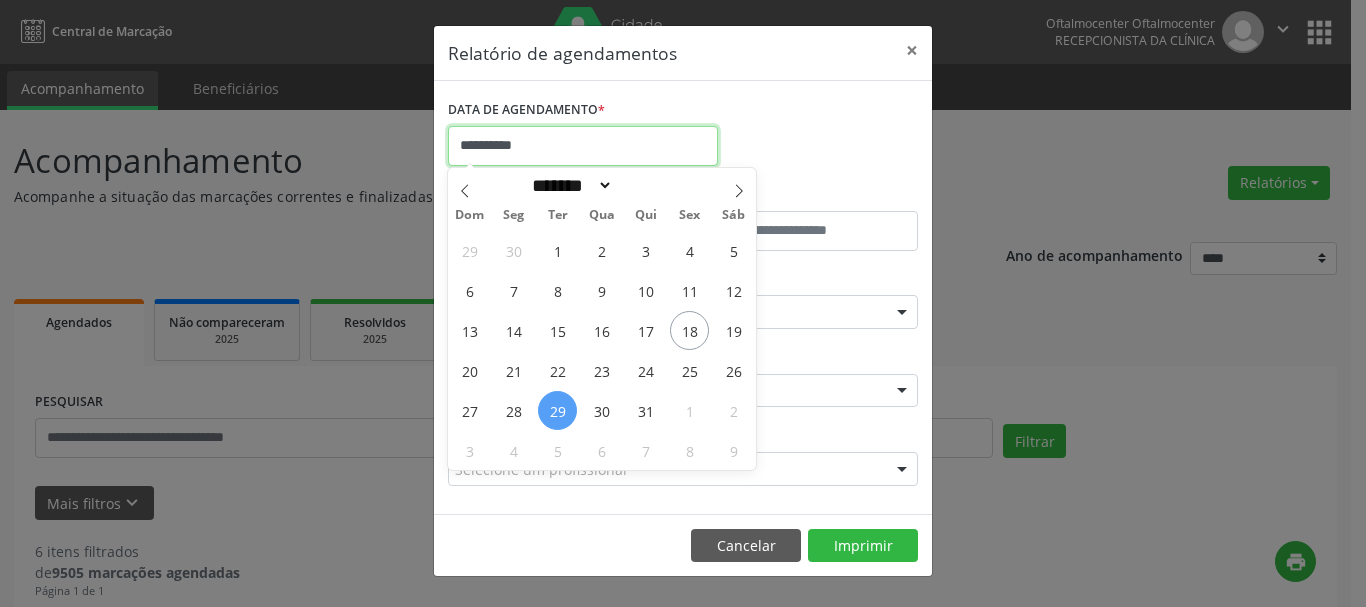 click on "**********" at bounding box center [683, 303] 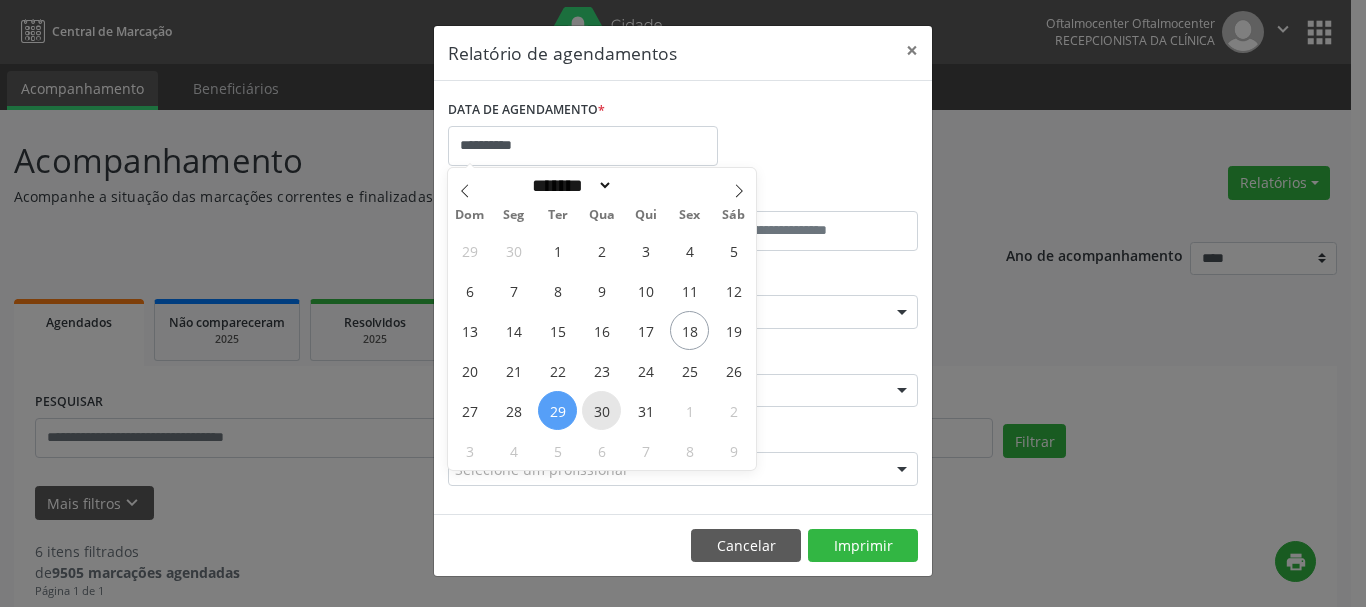 click on "30" at bounding box center (601, 410) 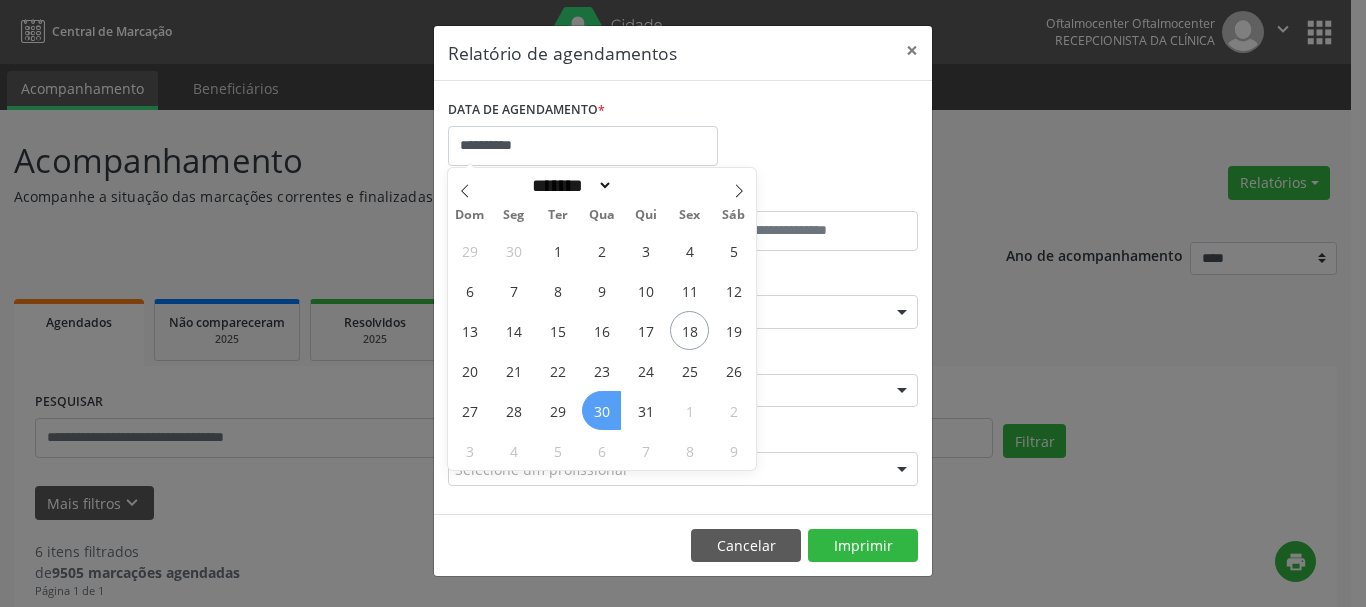 click on "30" at bounding box center [601, 410] 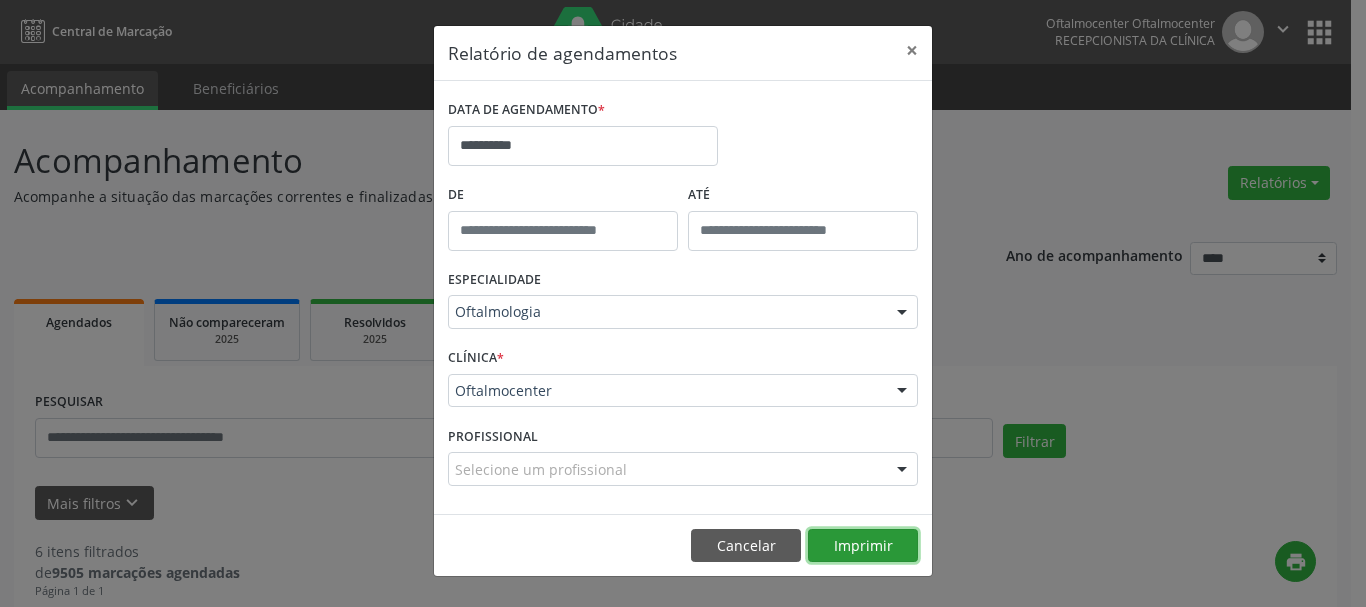 click on "Imprimir" at bounding box center (863, 546) 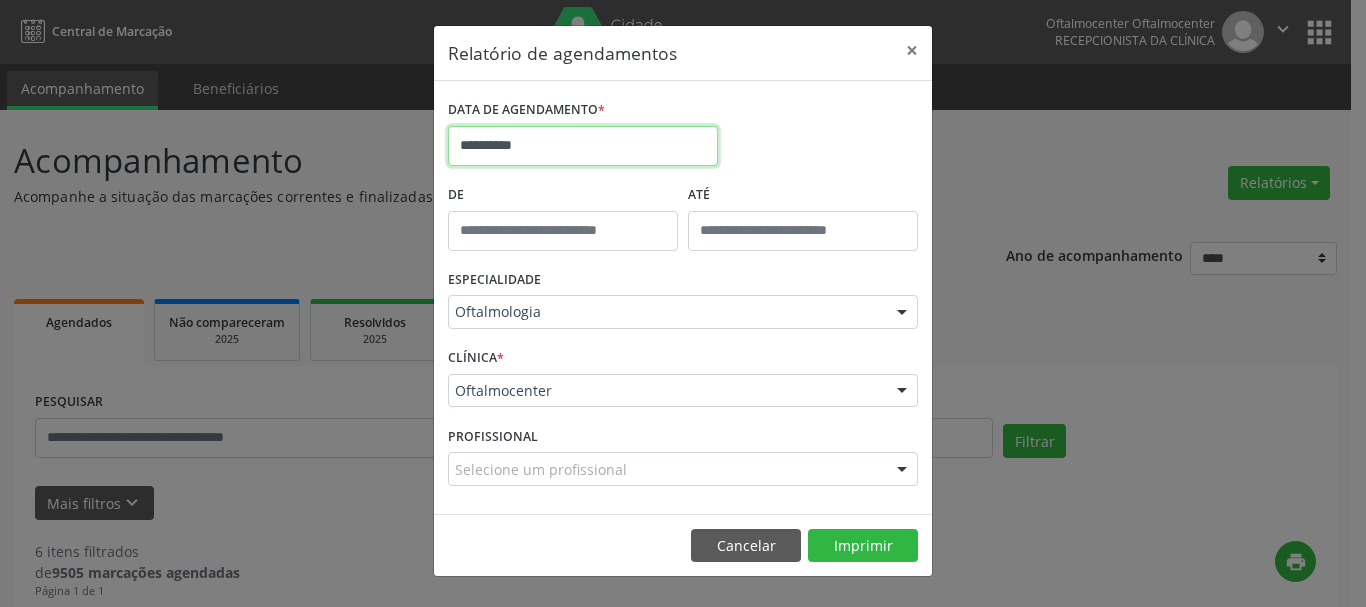 click on "**********" at bounding box center [583, 146] 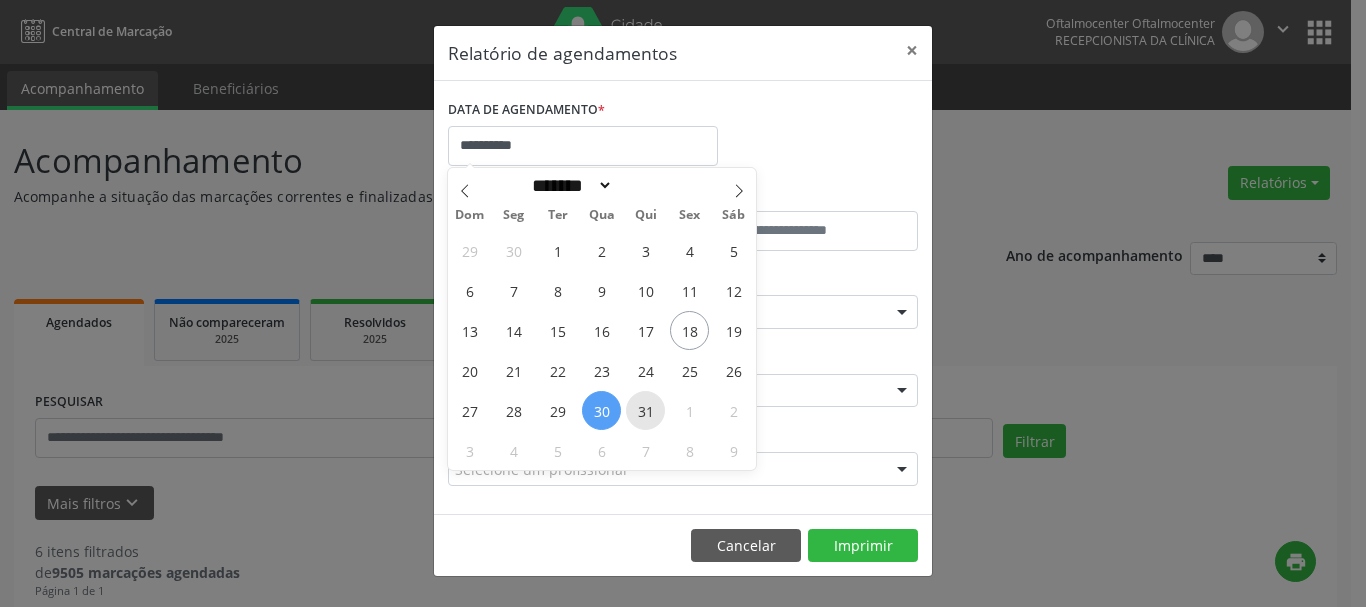 click on "31" at bounding box center (645, 410) 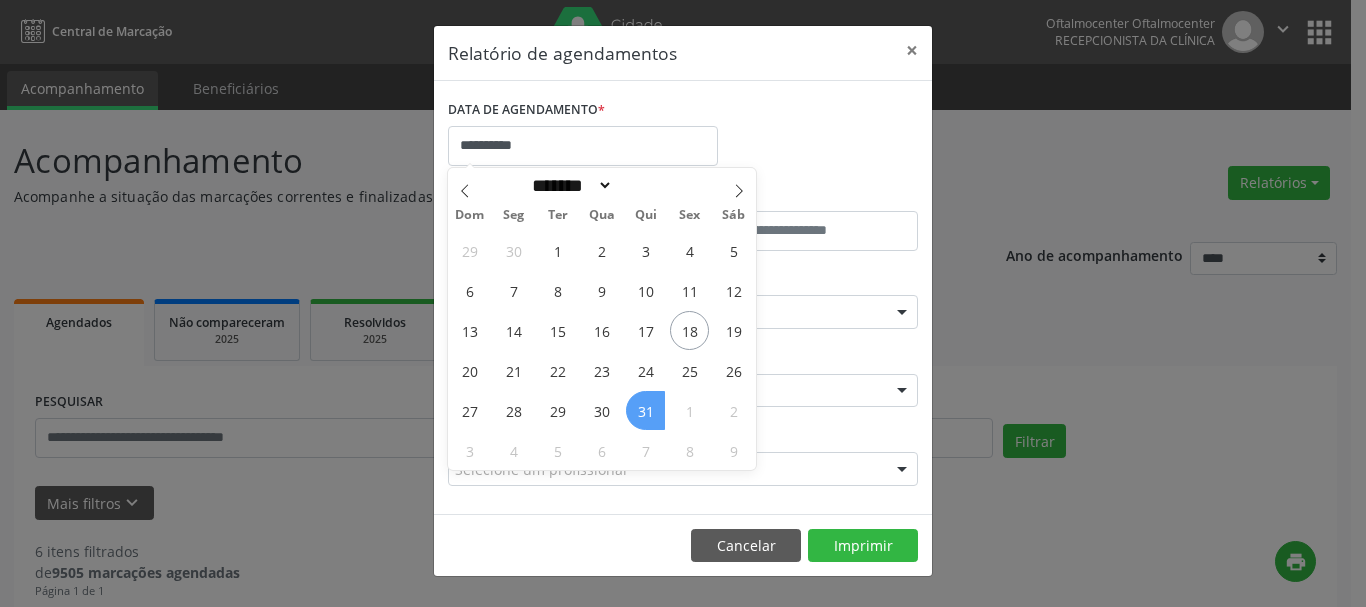click on "31" at bounding box center (645, 410) 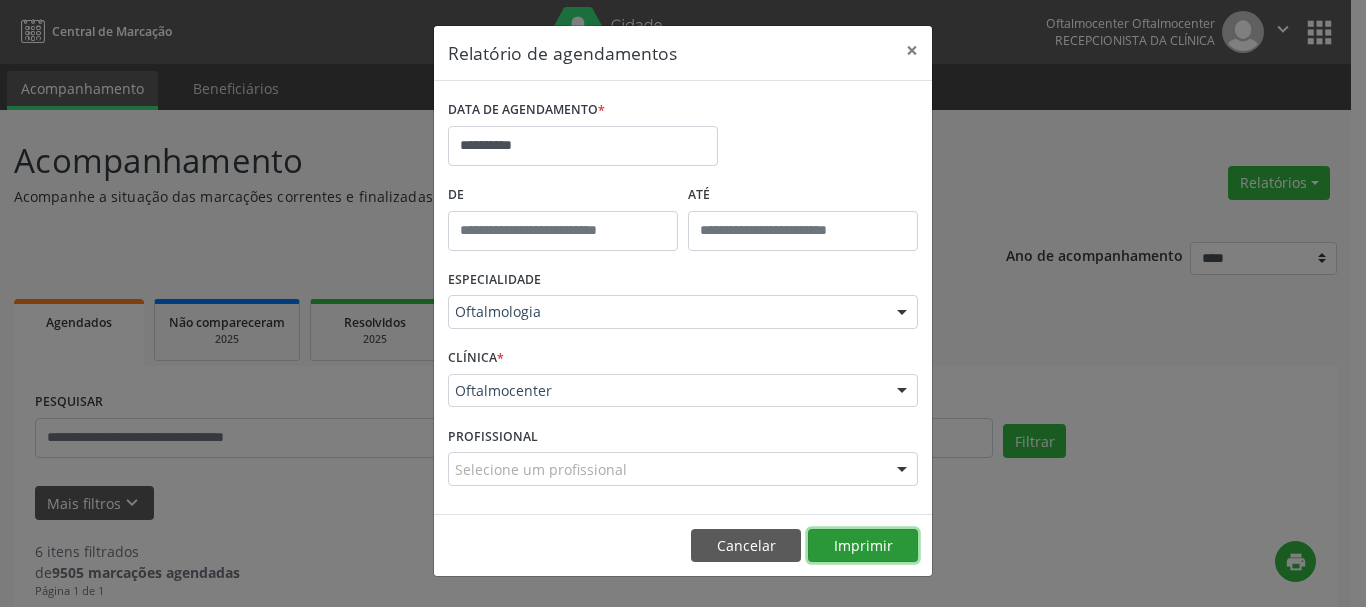 click on "Imprimir" at bounding box center (863, 546) 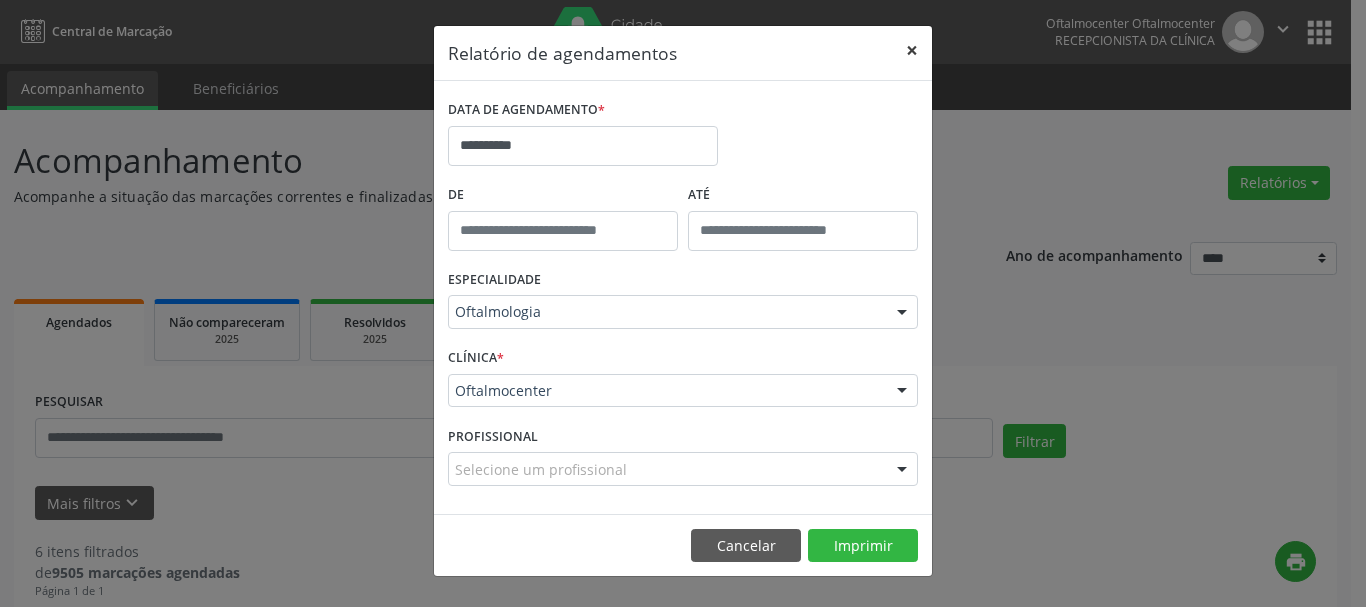 click on "×" at bounding box center [912, 50] 